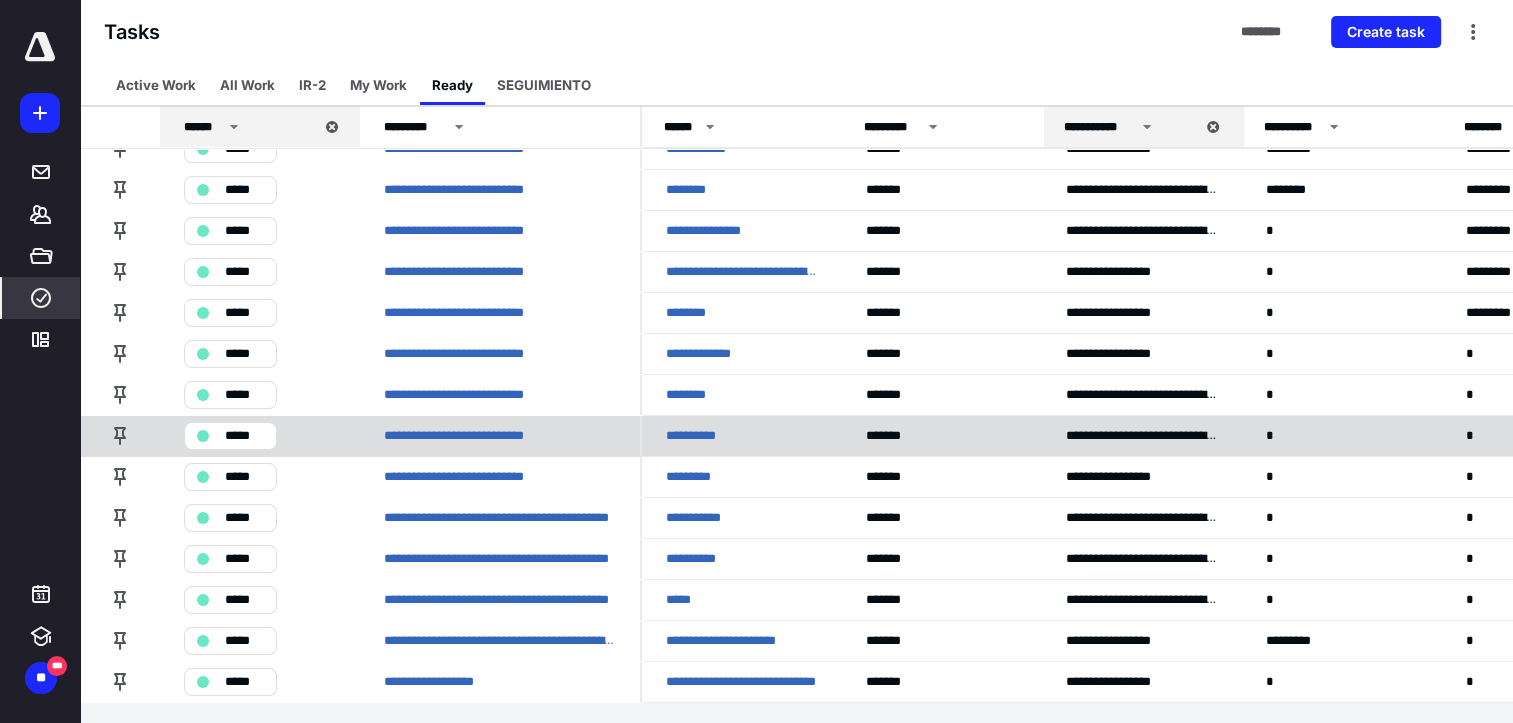 scroll, scrollTop: 143, scrollLeft: 0, axis: vertical 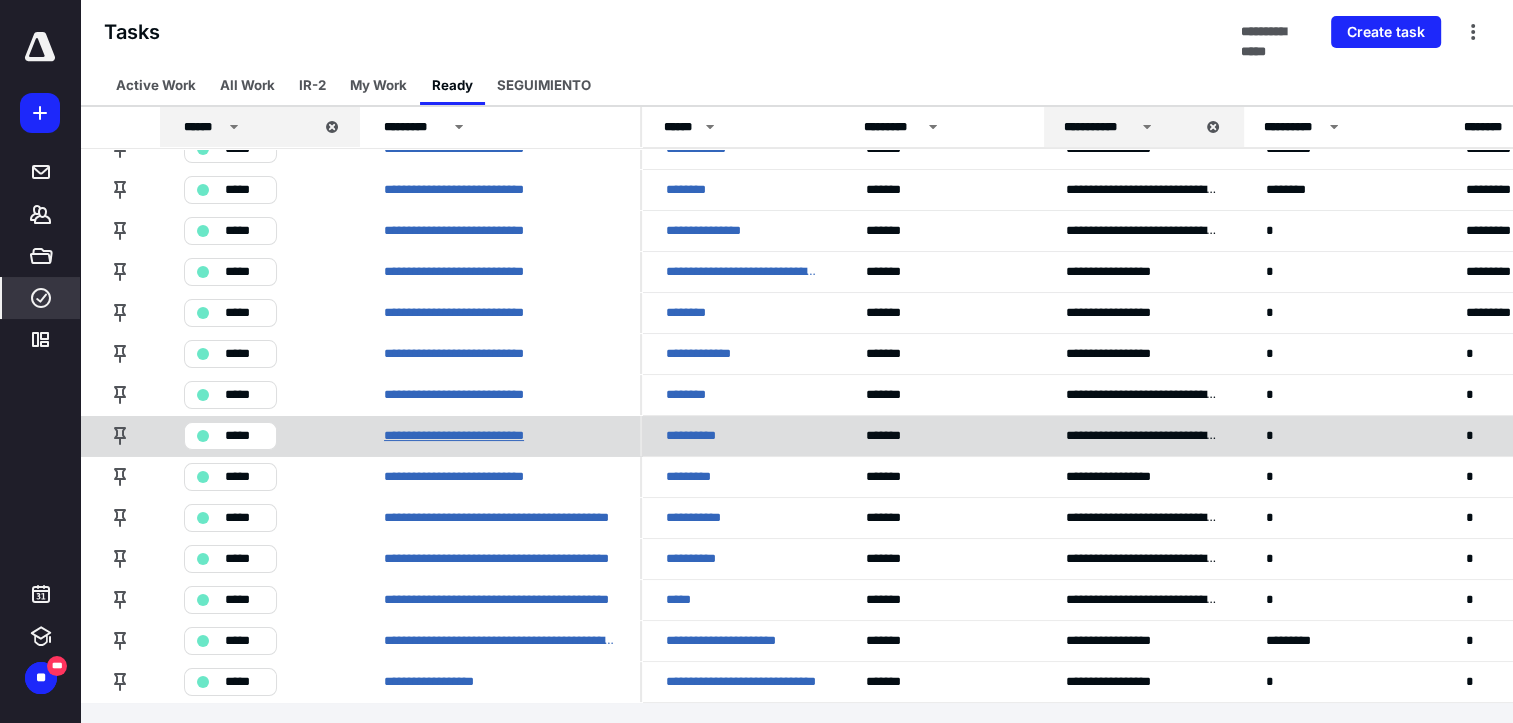 click on "**********" at bounding box center [500, 435] 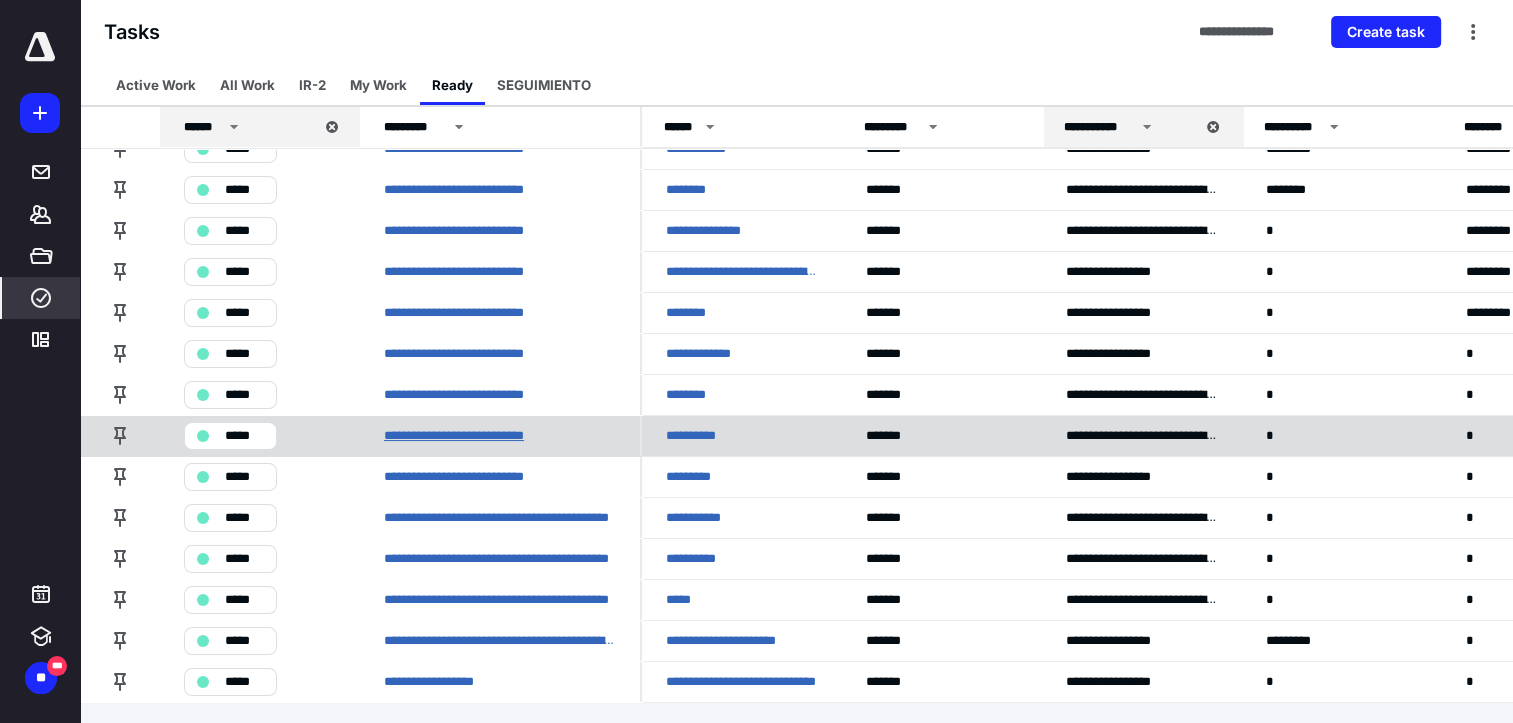 click on "**********" at bounding box center (467, 436) 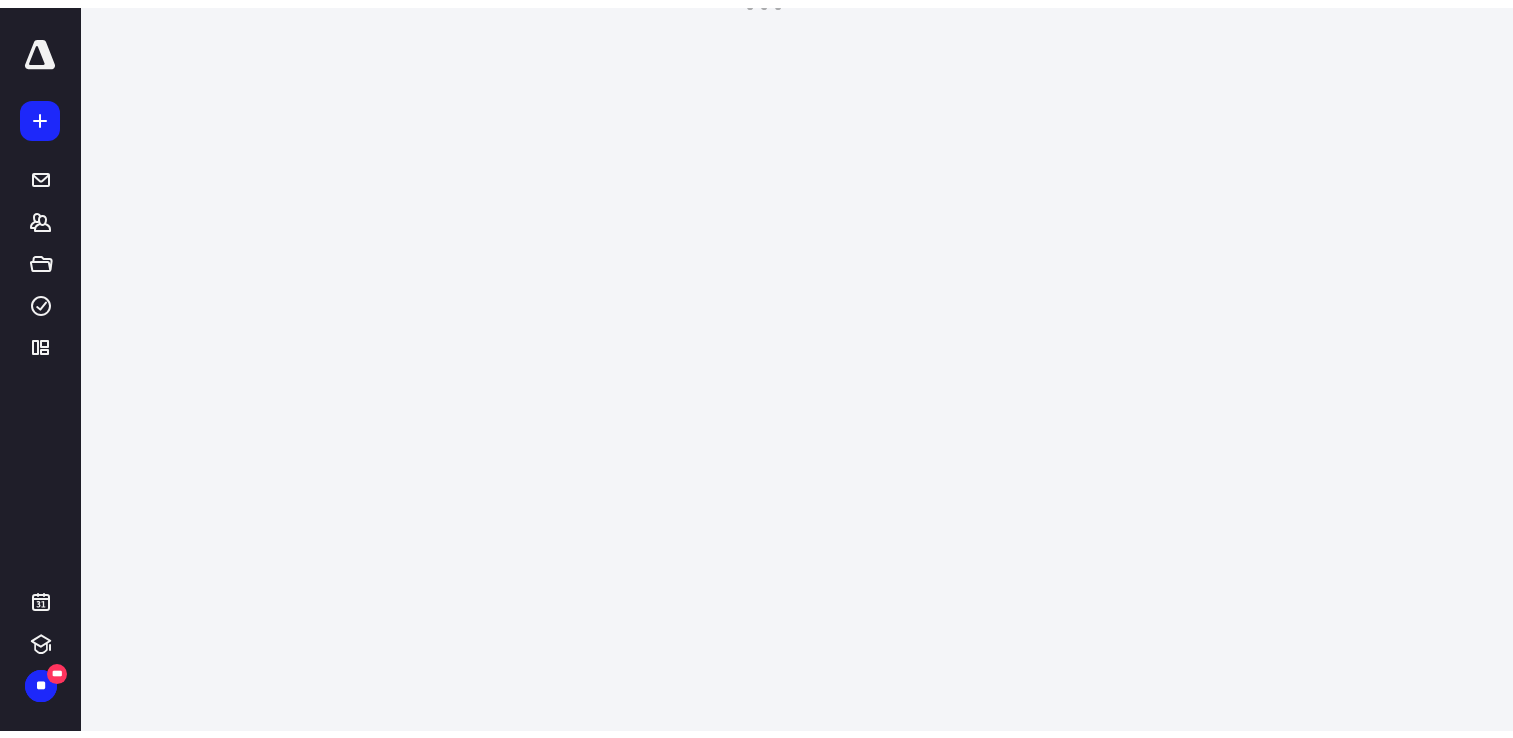 scroll, scrollTop: 0, scrollLeft: 0, axis: both 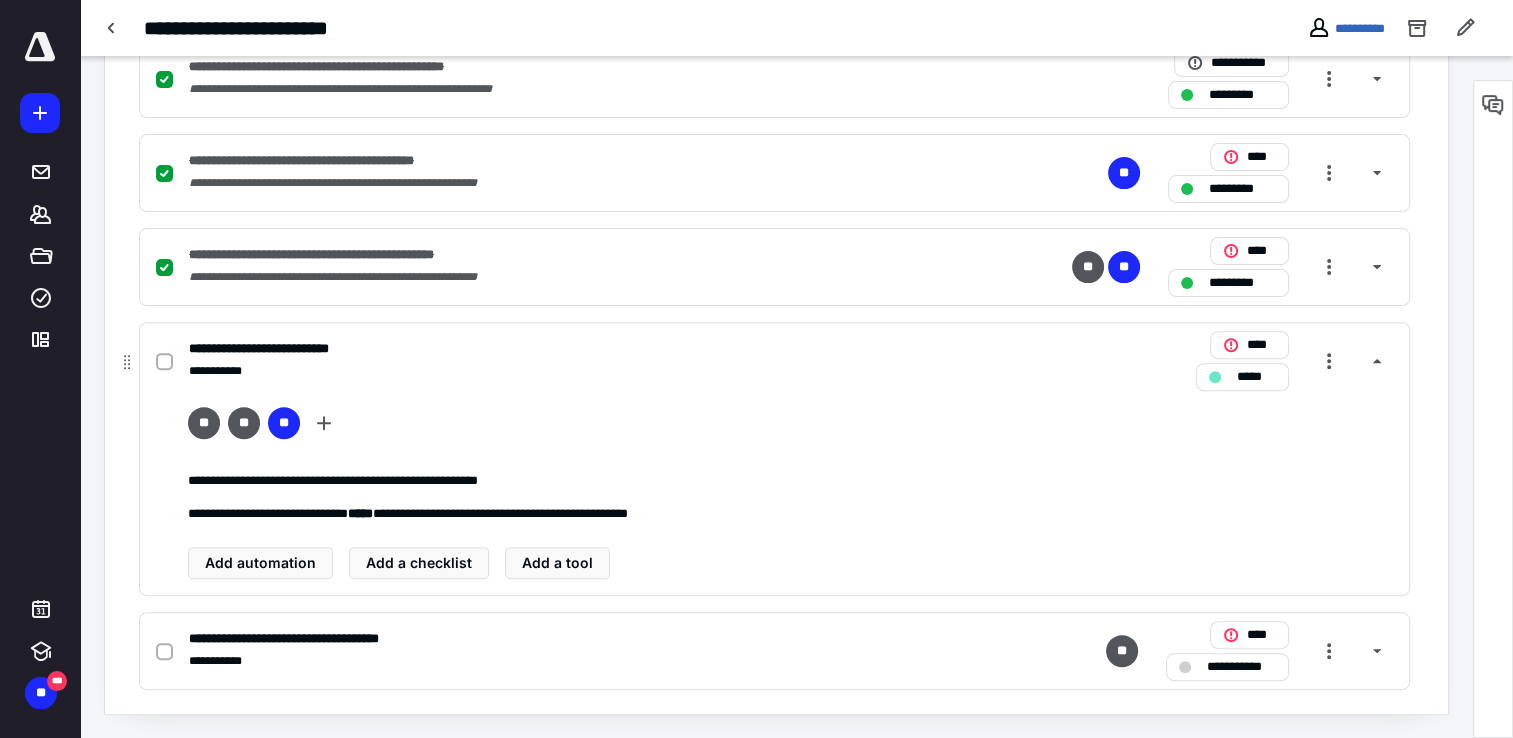 click 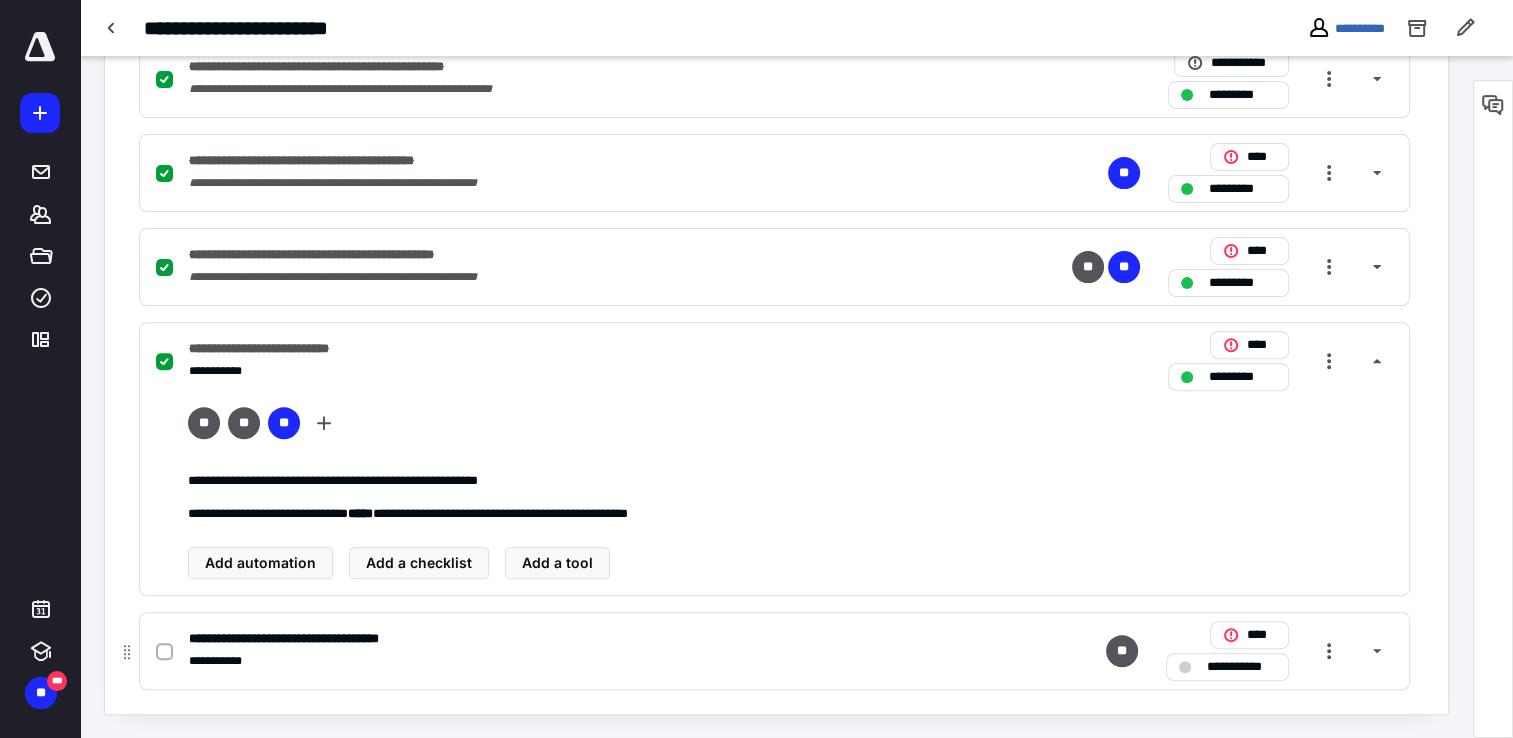 click on "**********" at bounding box center (1241, 667) 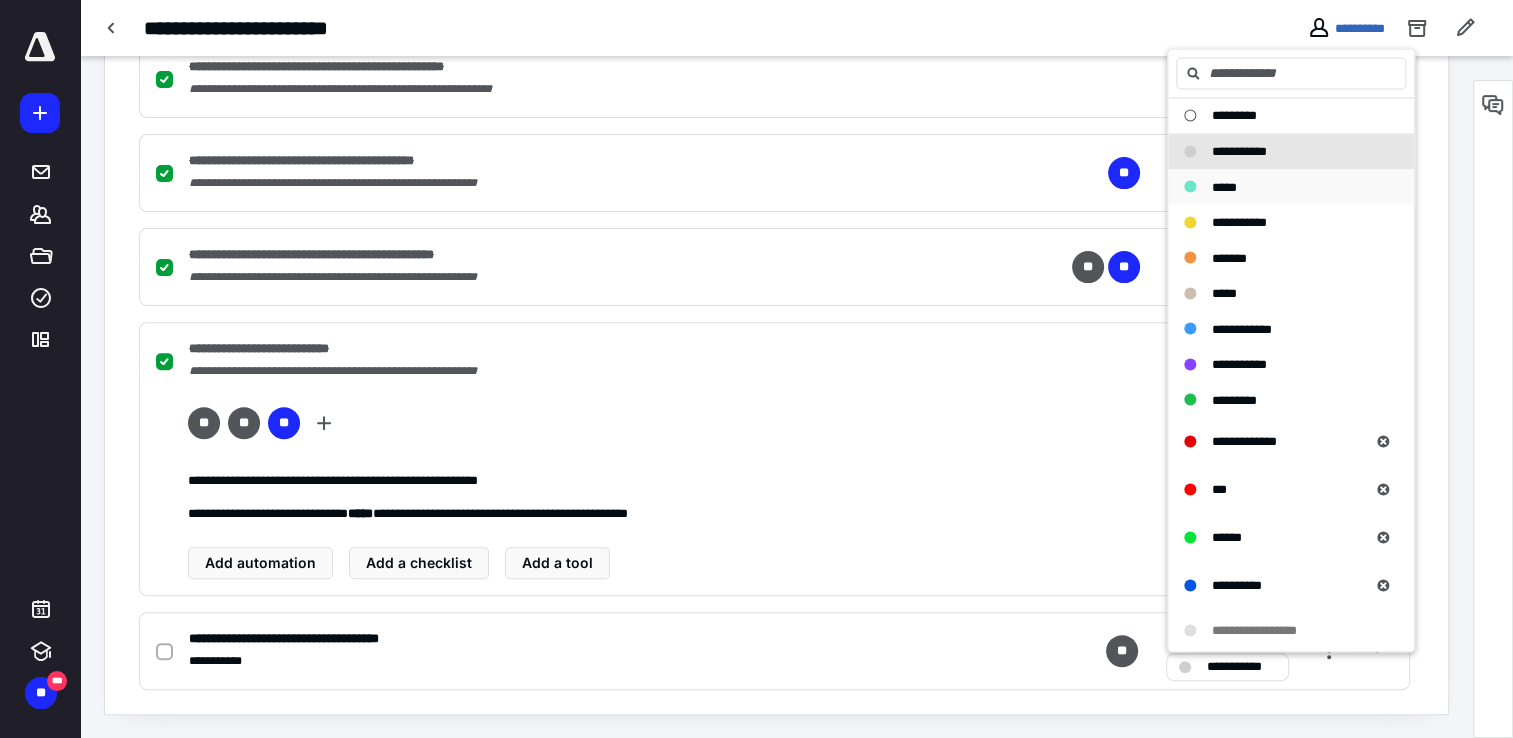 click on "*****" at bounding box center [1279, 187] 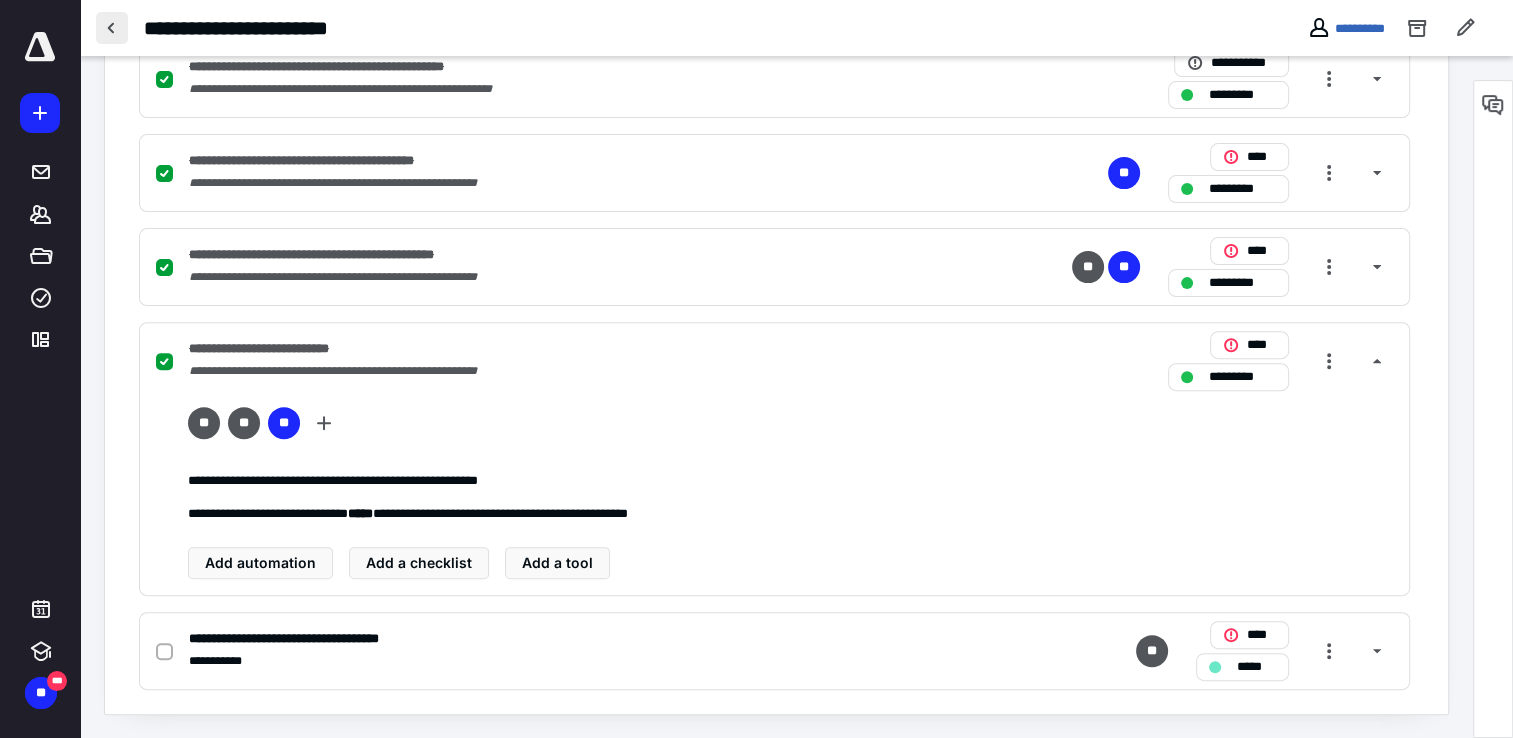 click at bounding box center (112, 28) 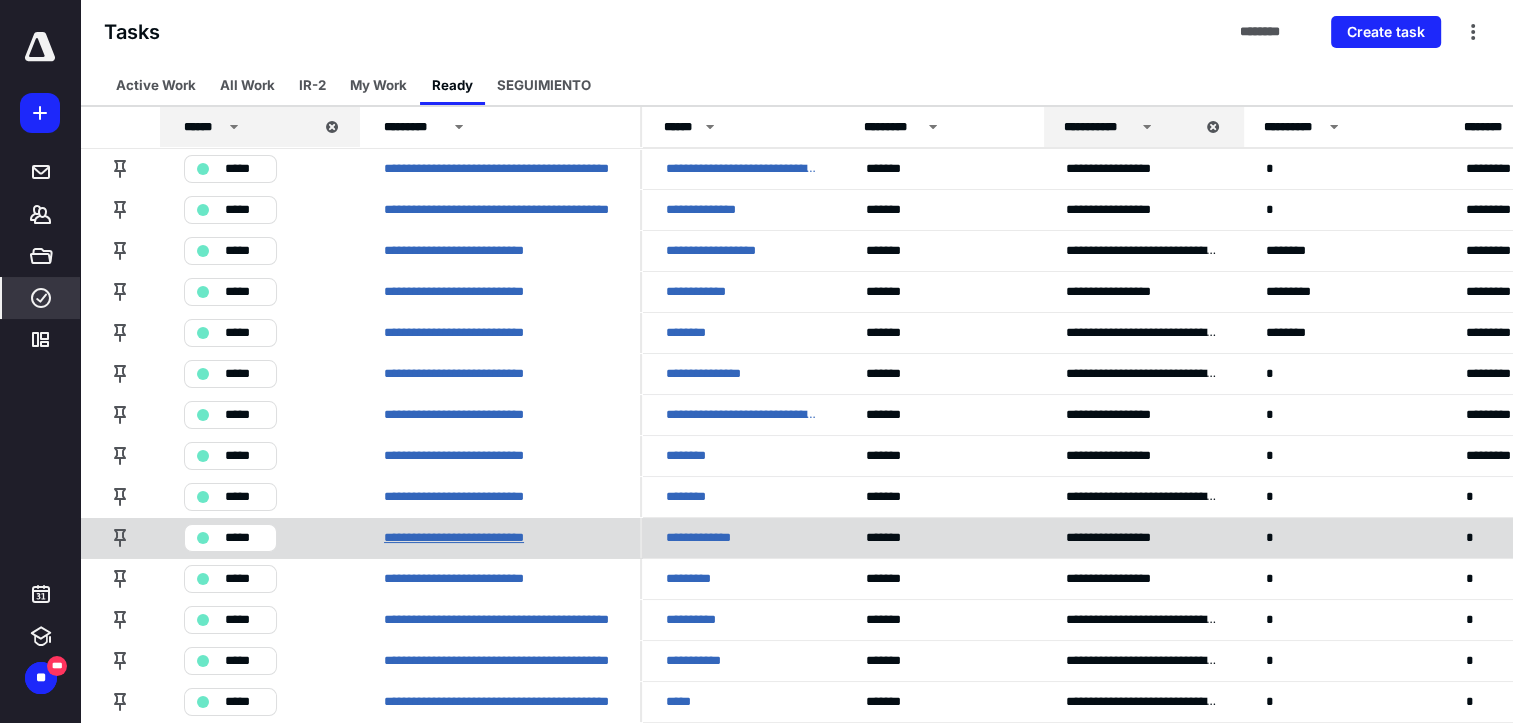 click on "**********" at bounding box center [467, 538] 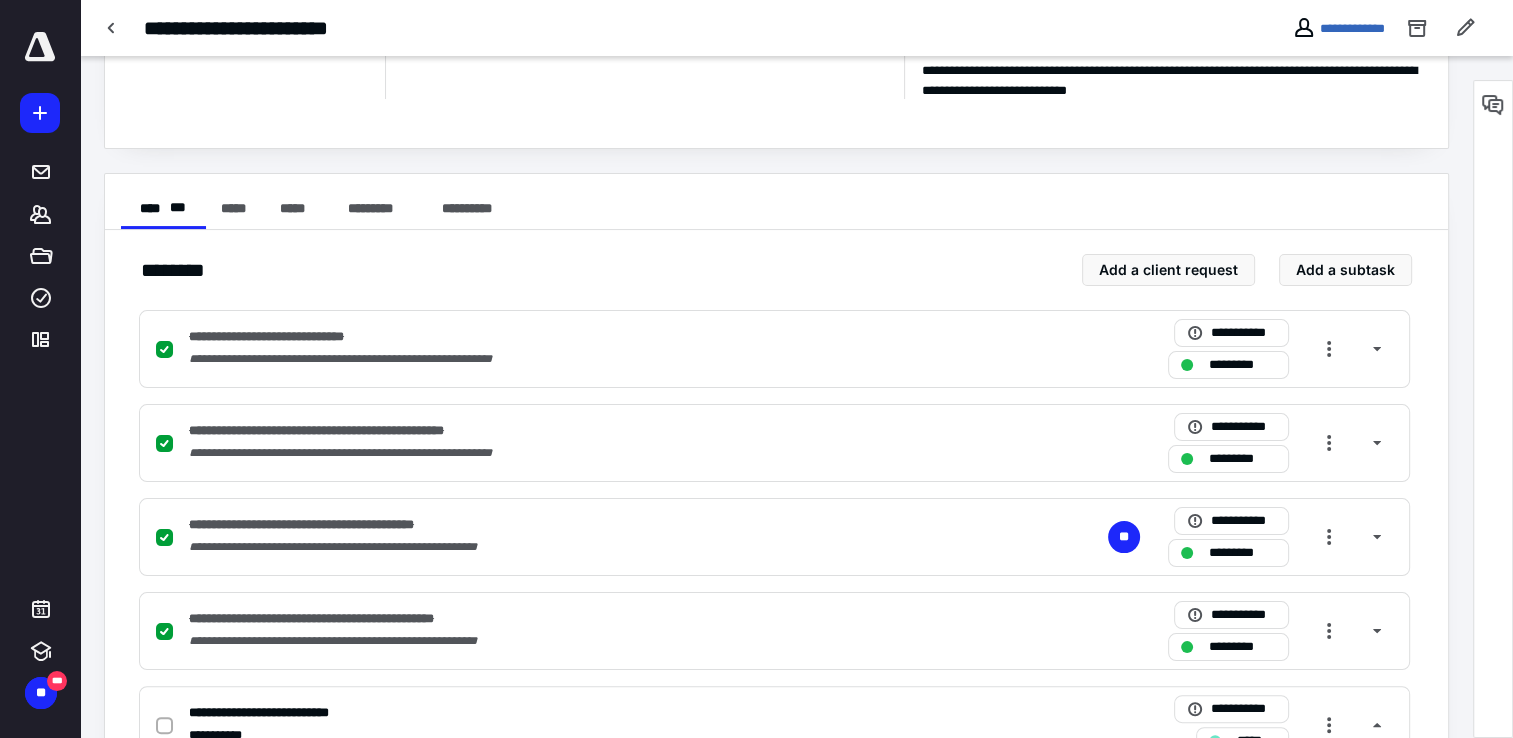 scroll, scrollTop: 600, scrollLeft: 0, axis: vertical 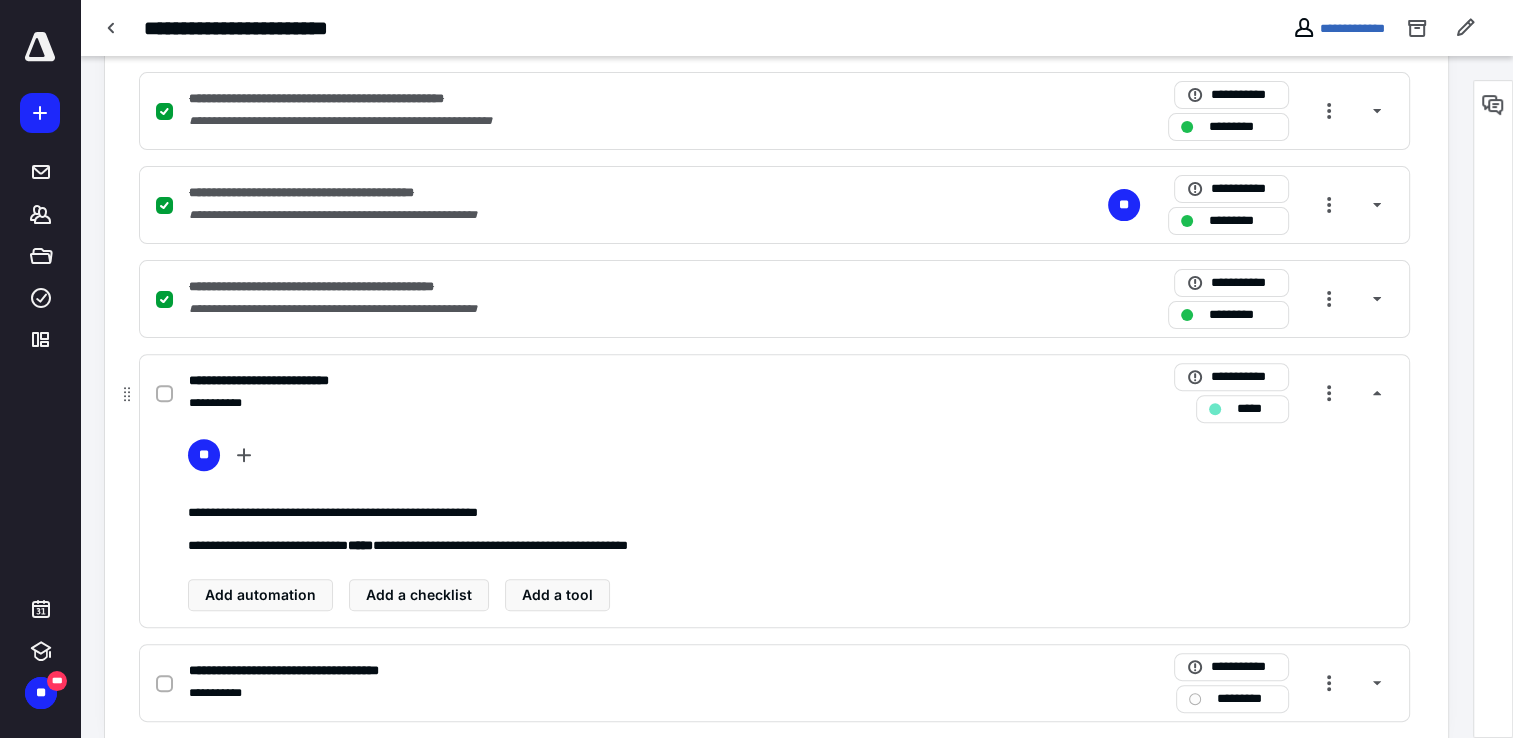 click 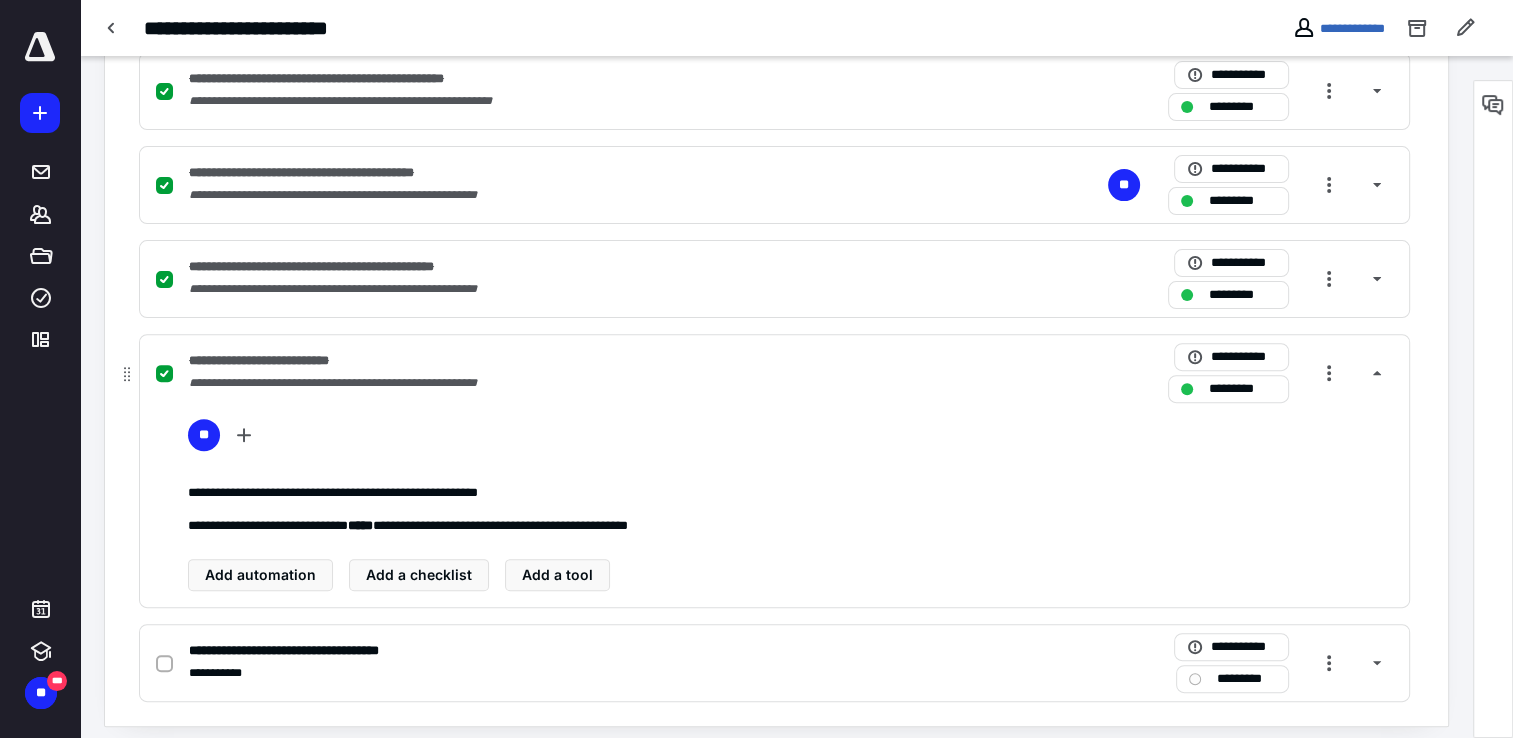 scroll, scrollTop: 632, scrollLeft: 0, axis: vertical 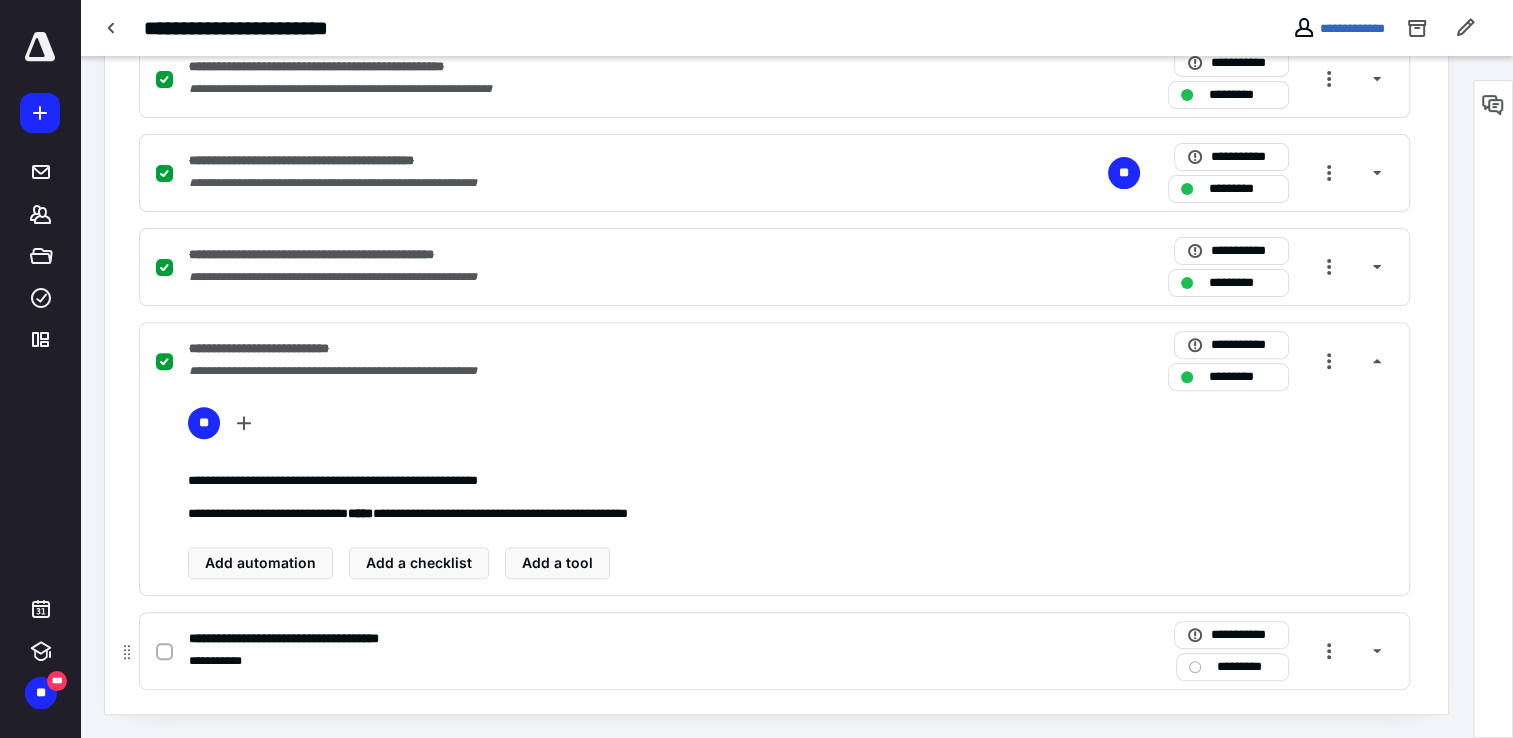 click on "*********" at bounding box center [1246, 667] 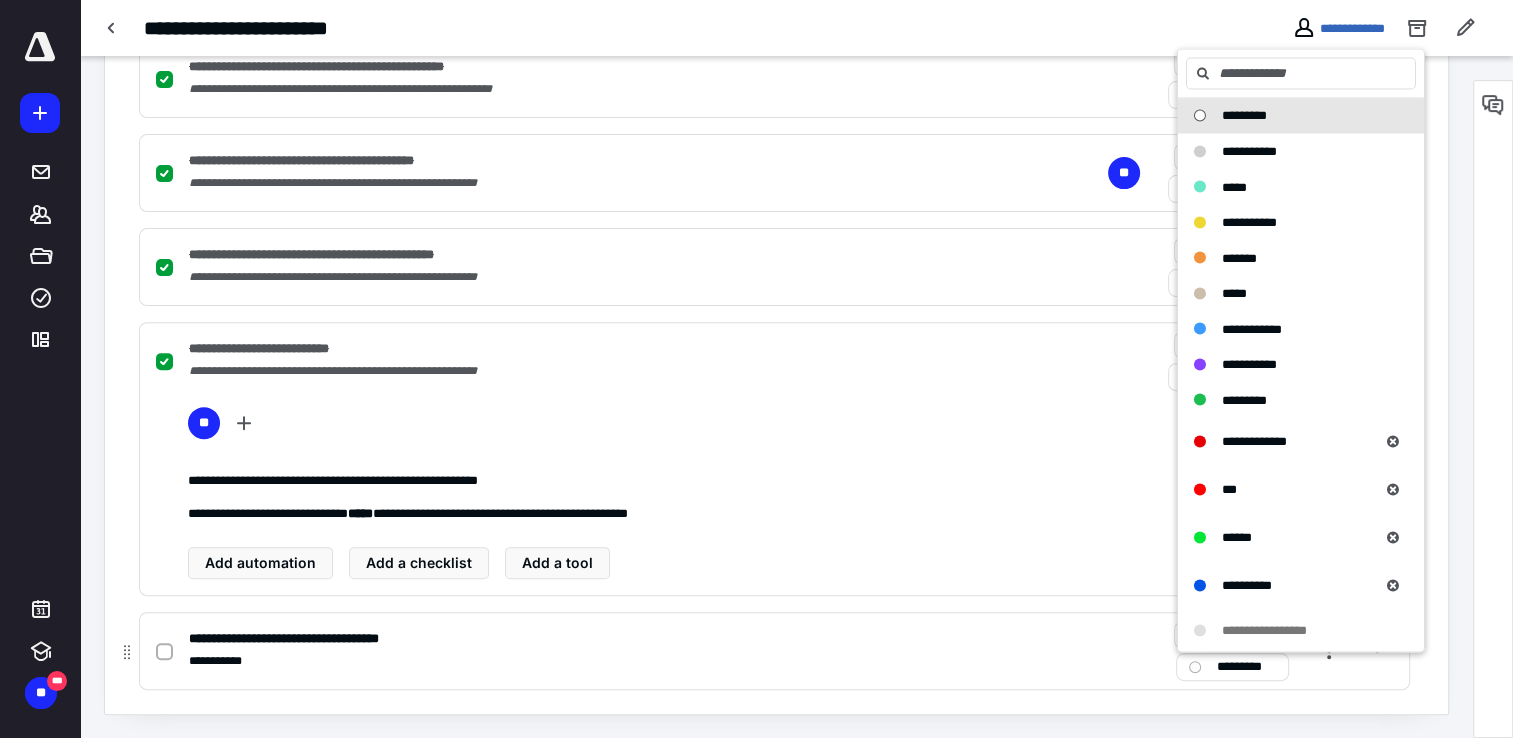 click on "**********" at bounding box center [308, 639] 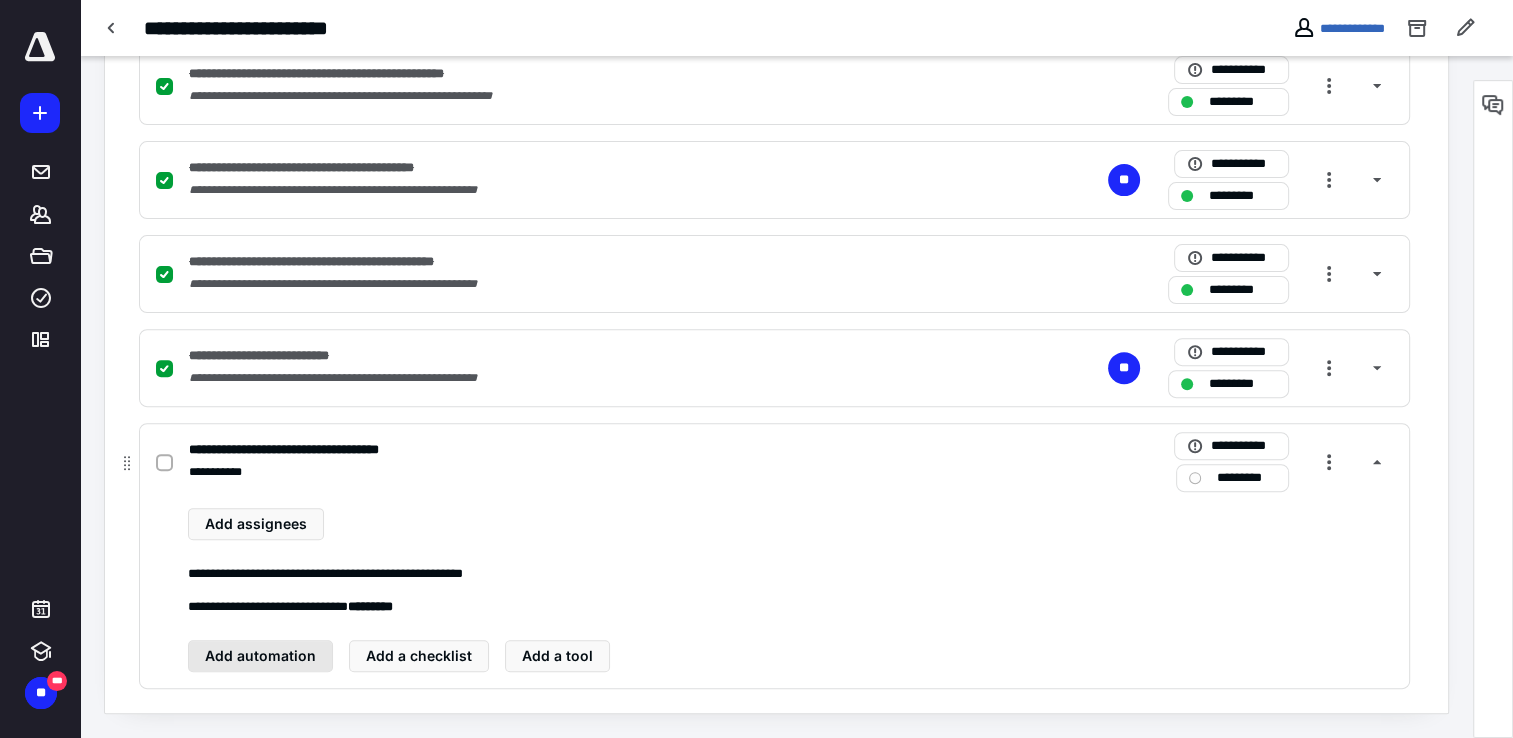 scroll, scrollTop: 624, scrollLeft: 0, axis: vertical 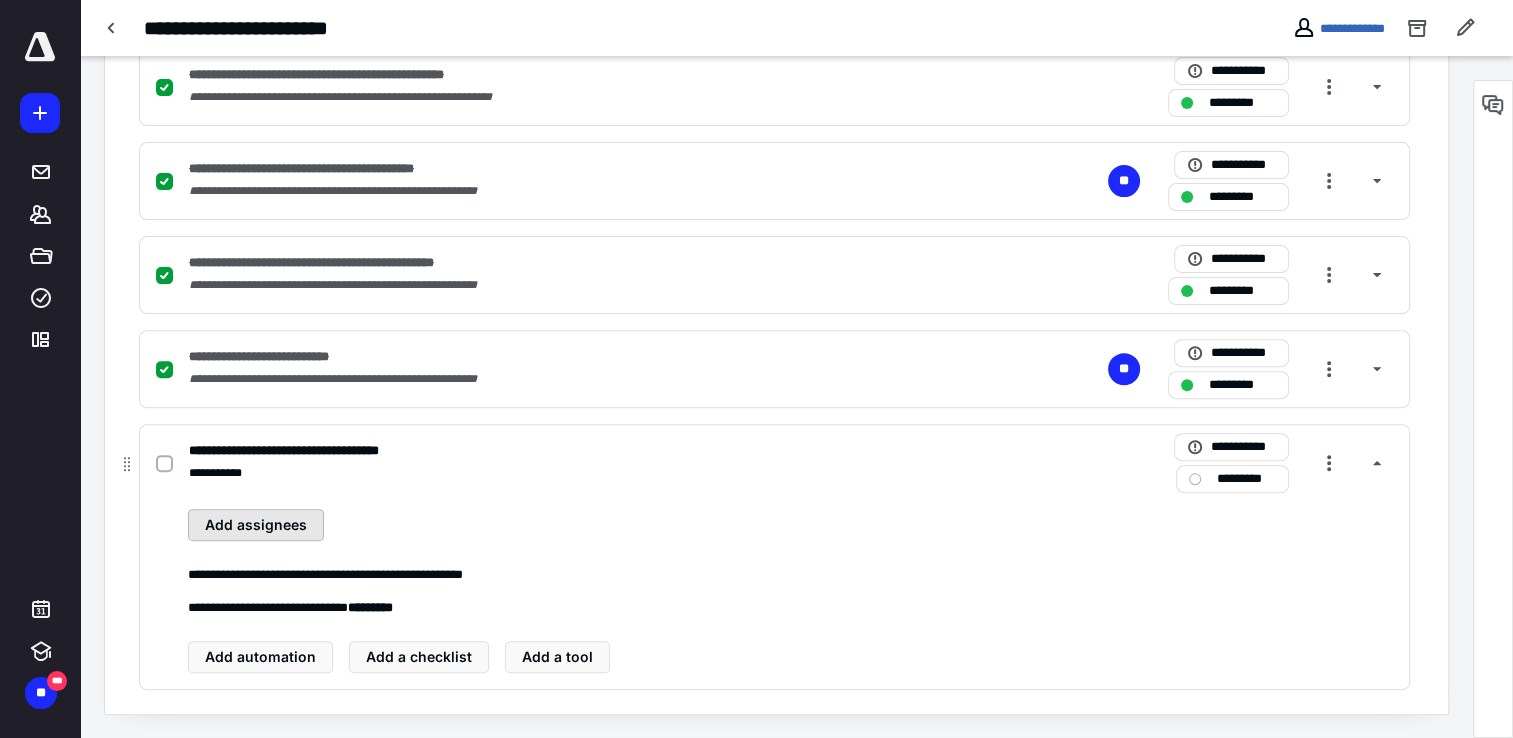click on "Add assignees" at bounding box center (256, 525) 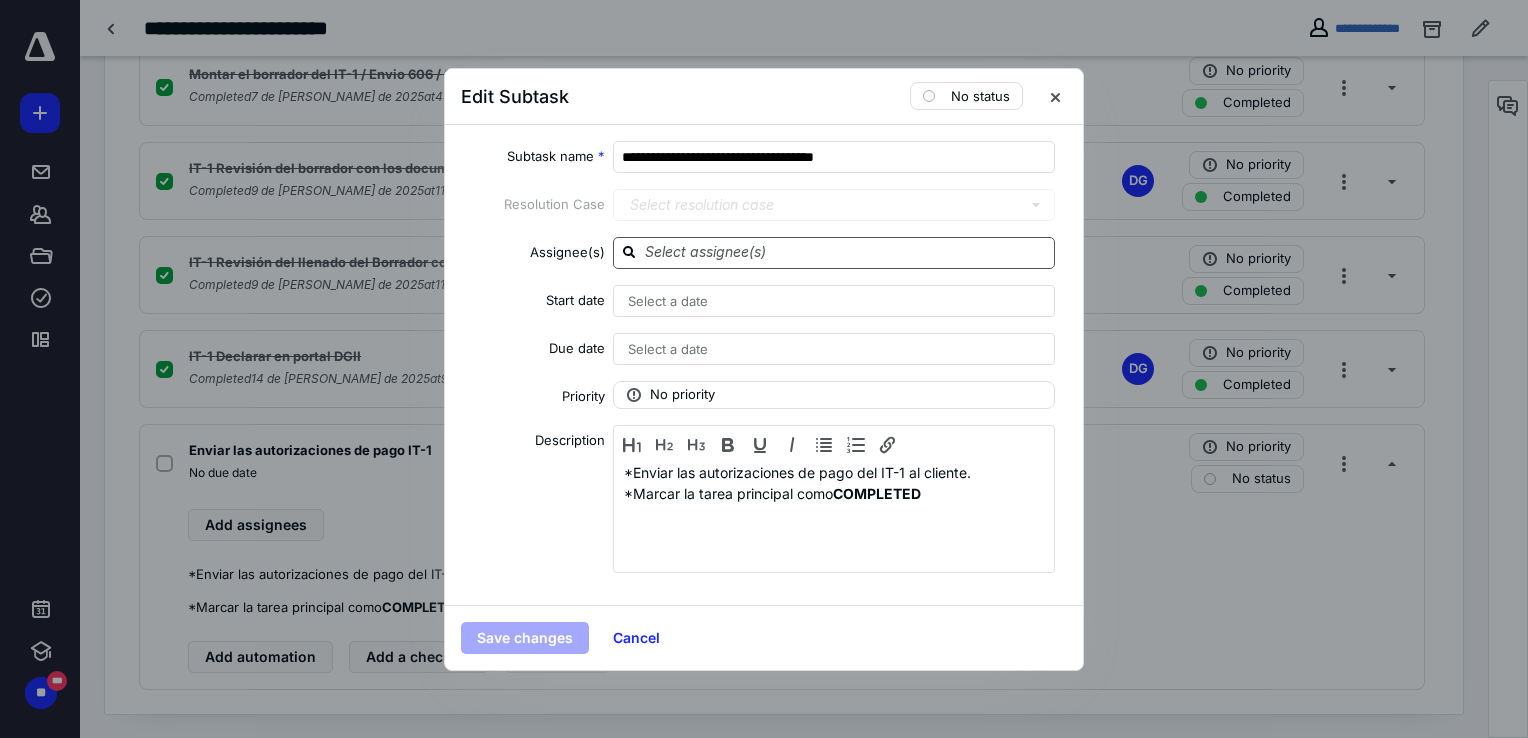 click at bounding box center [846, 252] 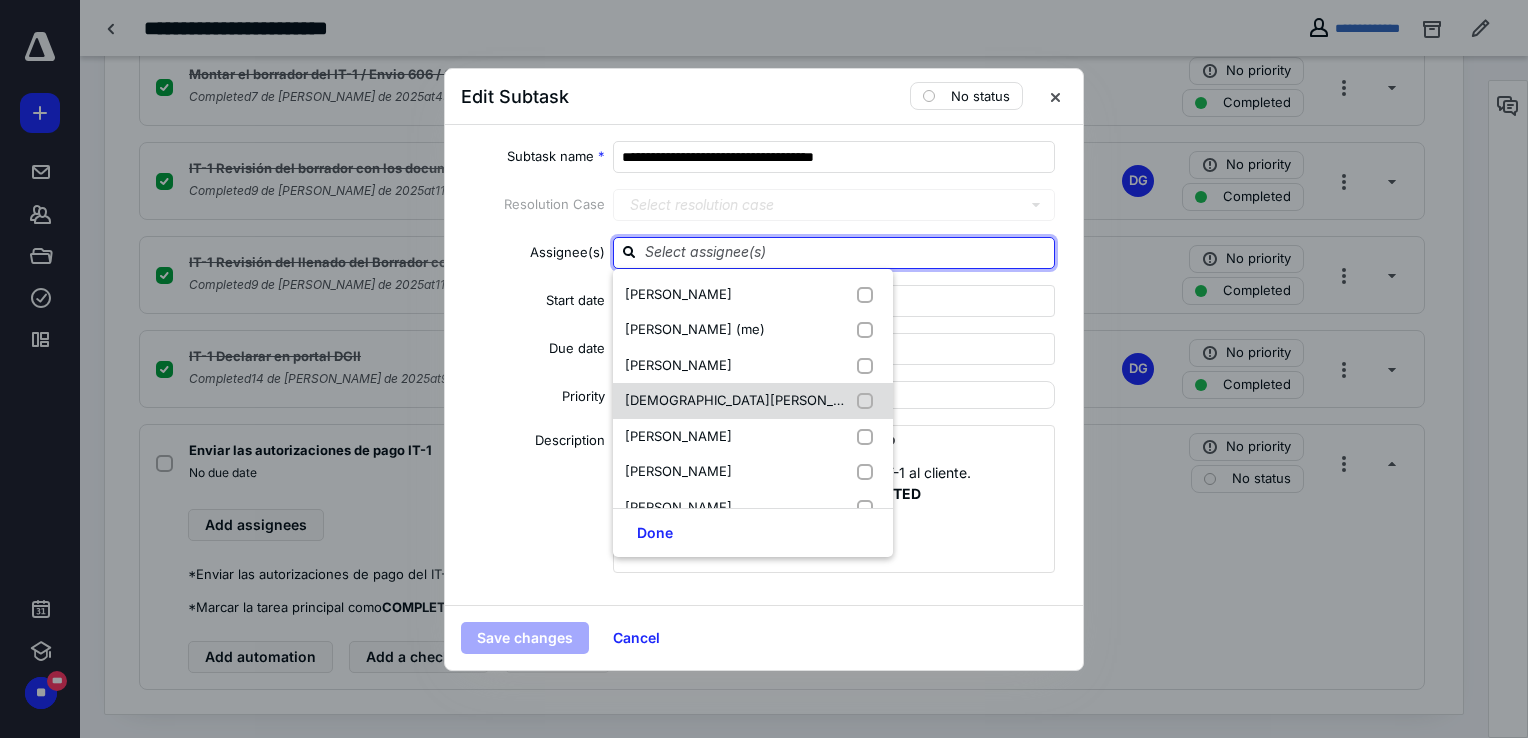 click on "[DEMOGRAPHIC_DATA][PERSON_NAME]" at bounding box center (751, 400) 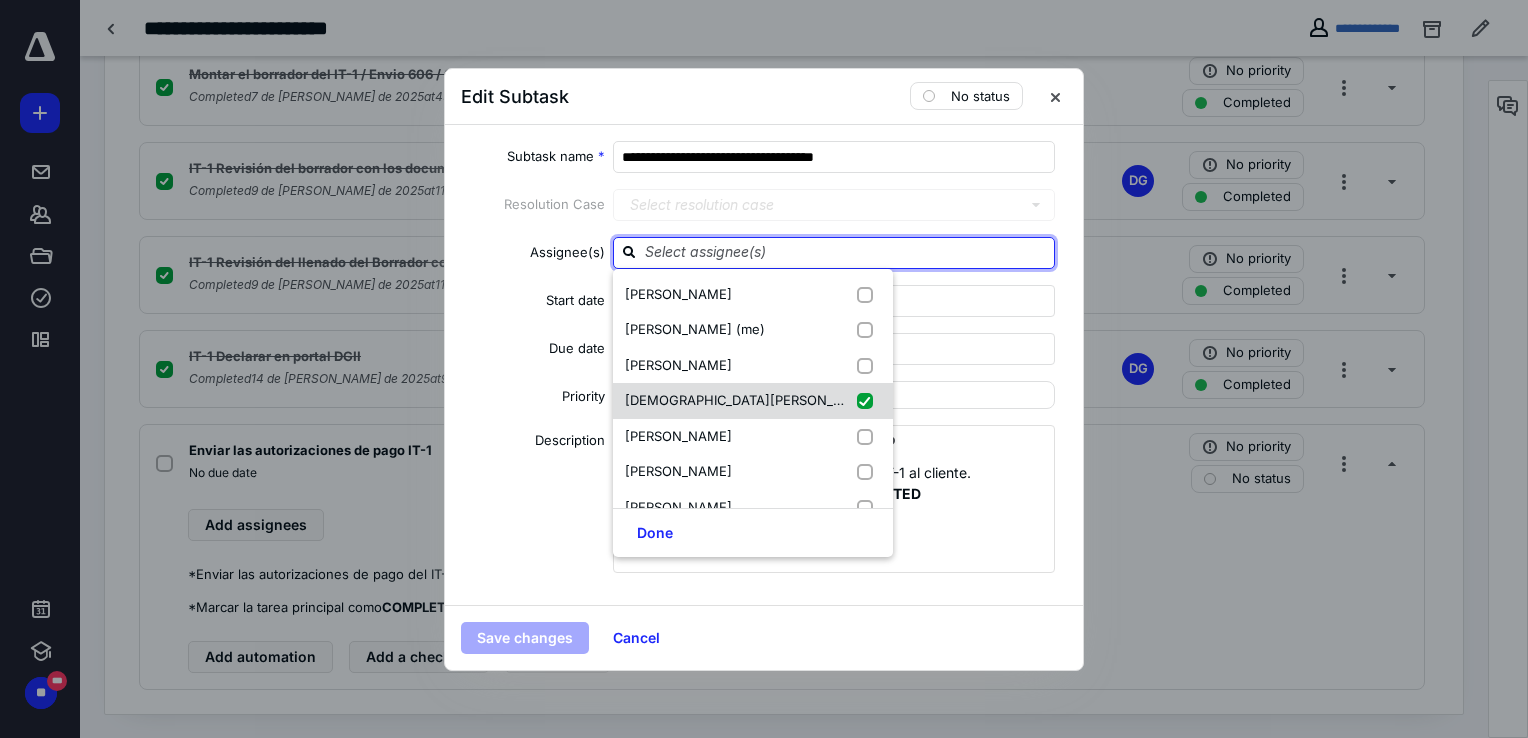 checkbox on "true" 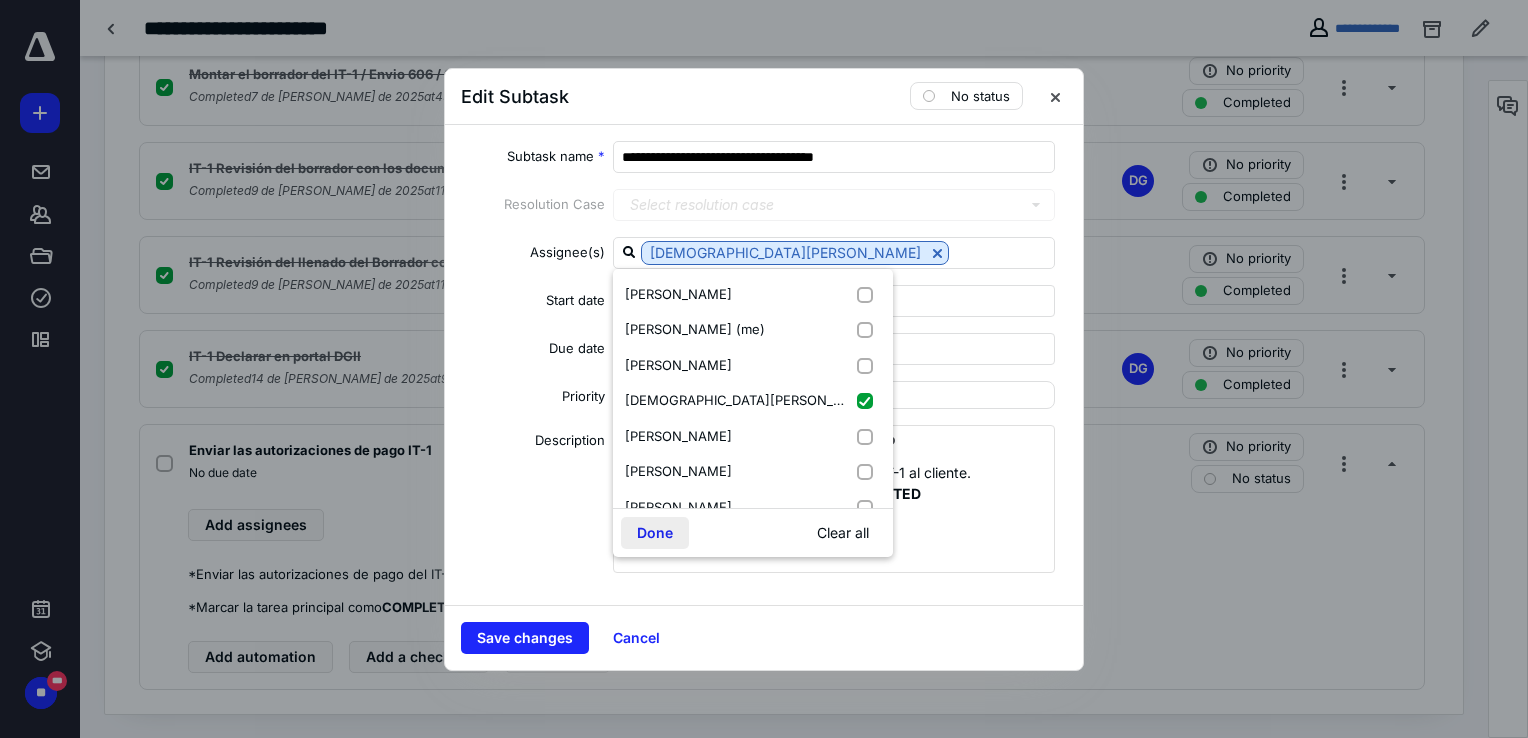 click on "Done" at bounding box center (655, 533) 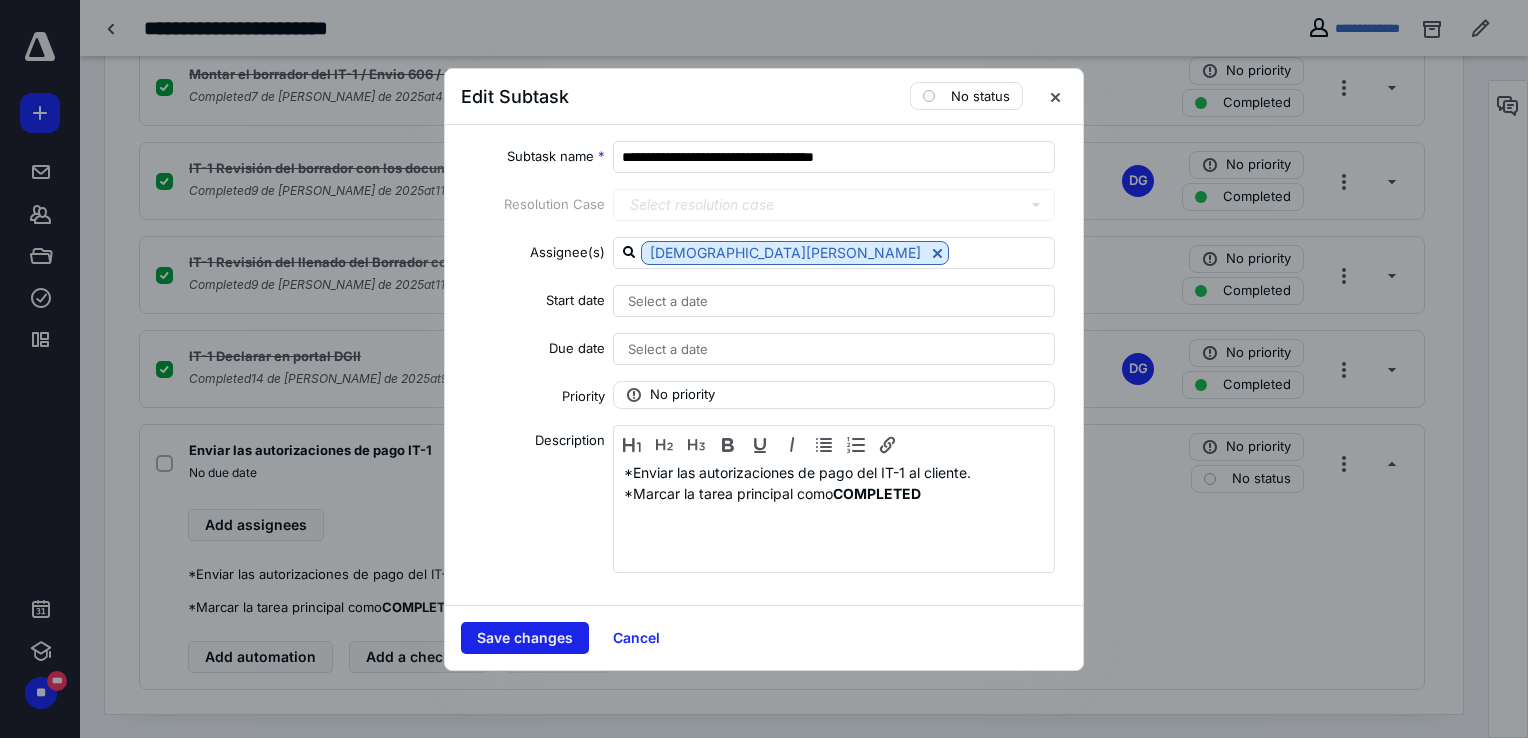 click on "Save changes" at bounding box center (525, 638) 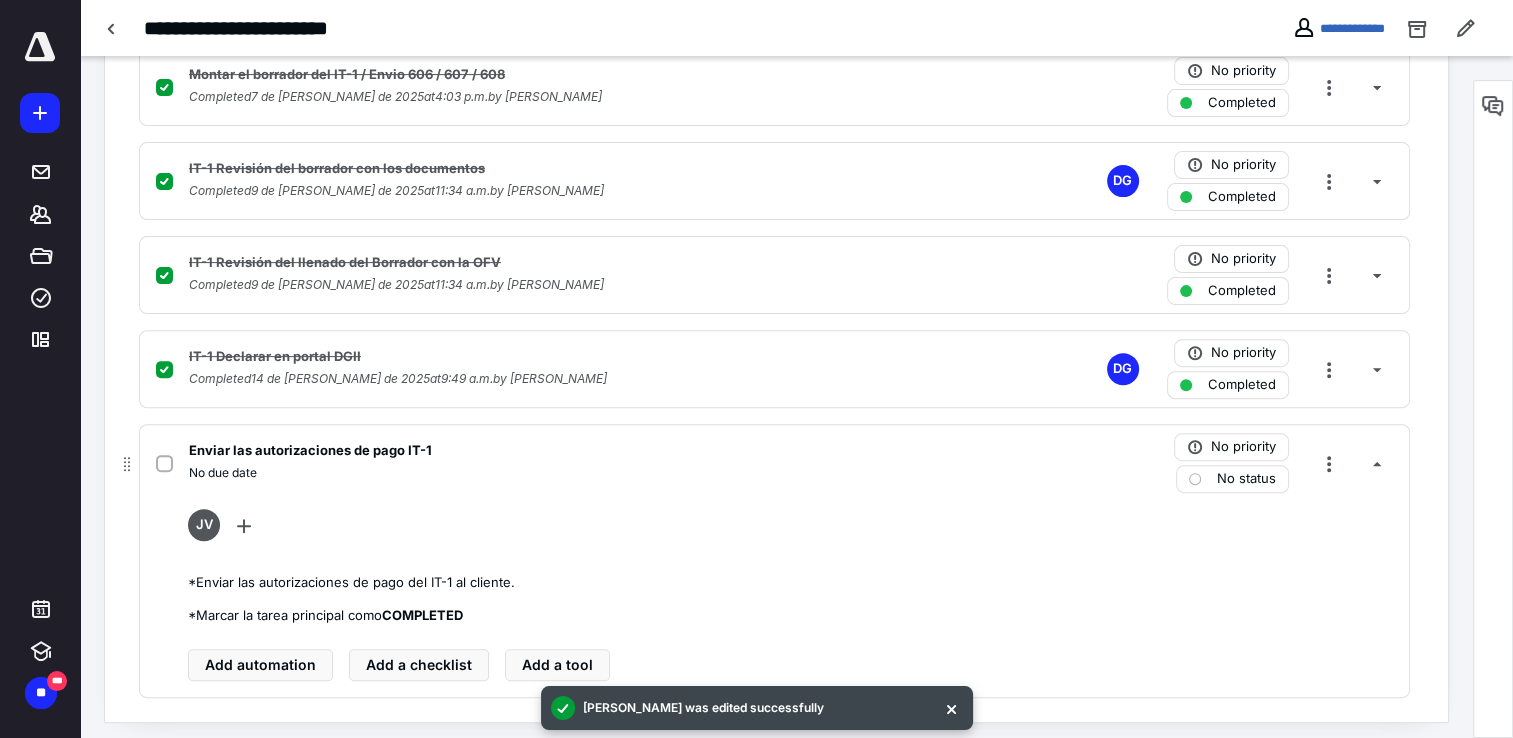 click on "No status" at bounding box center [1246, 479] 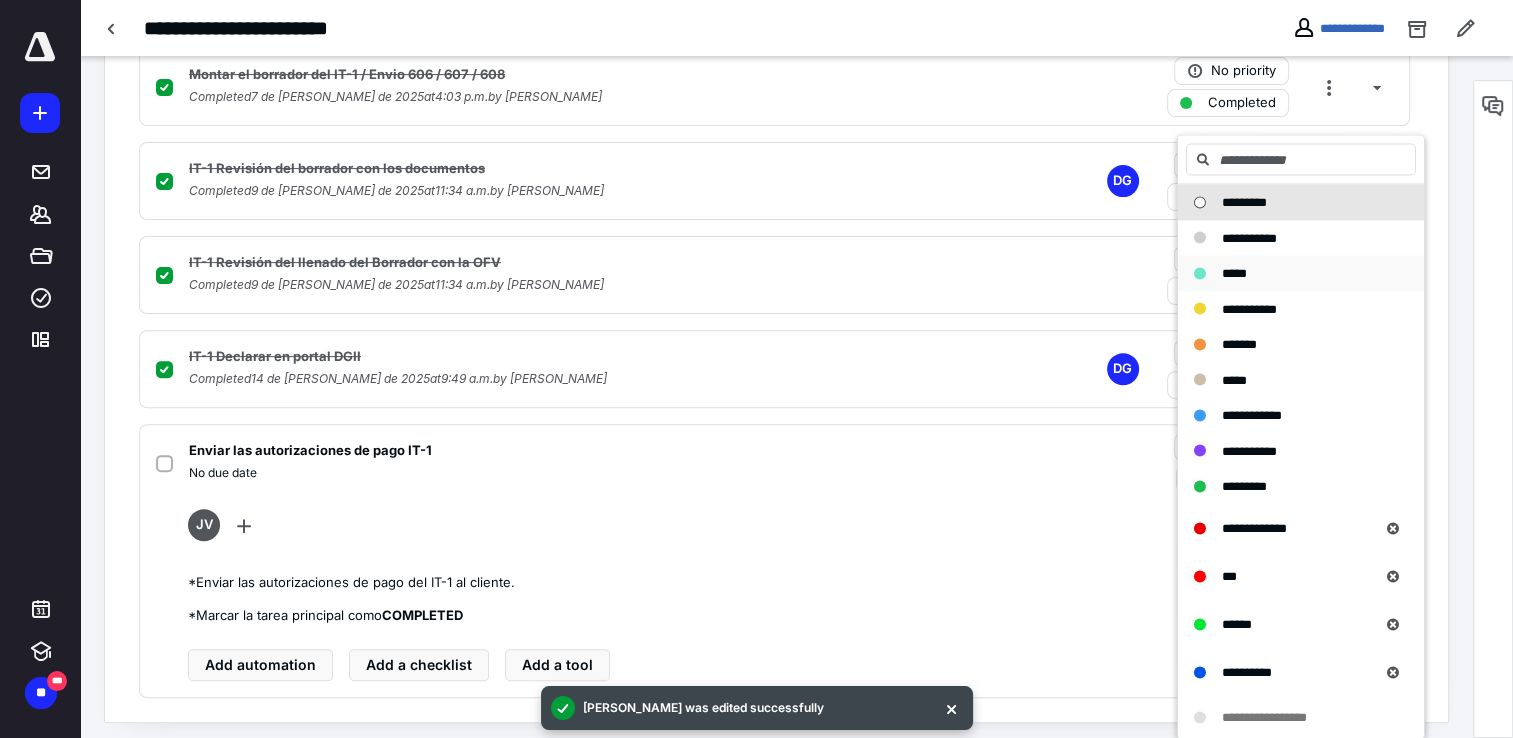 click on "*****" at bounding box center [1234, 272] 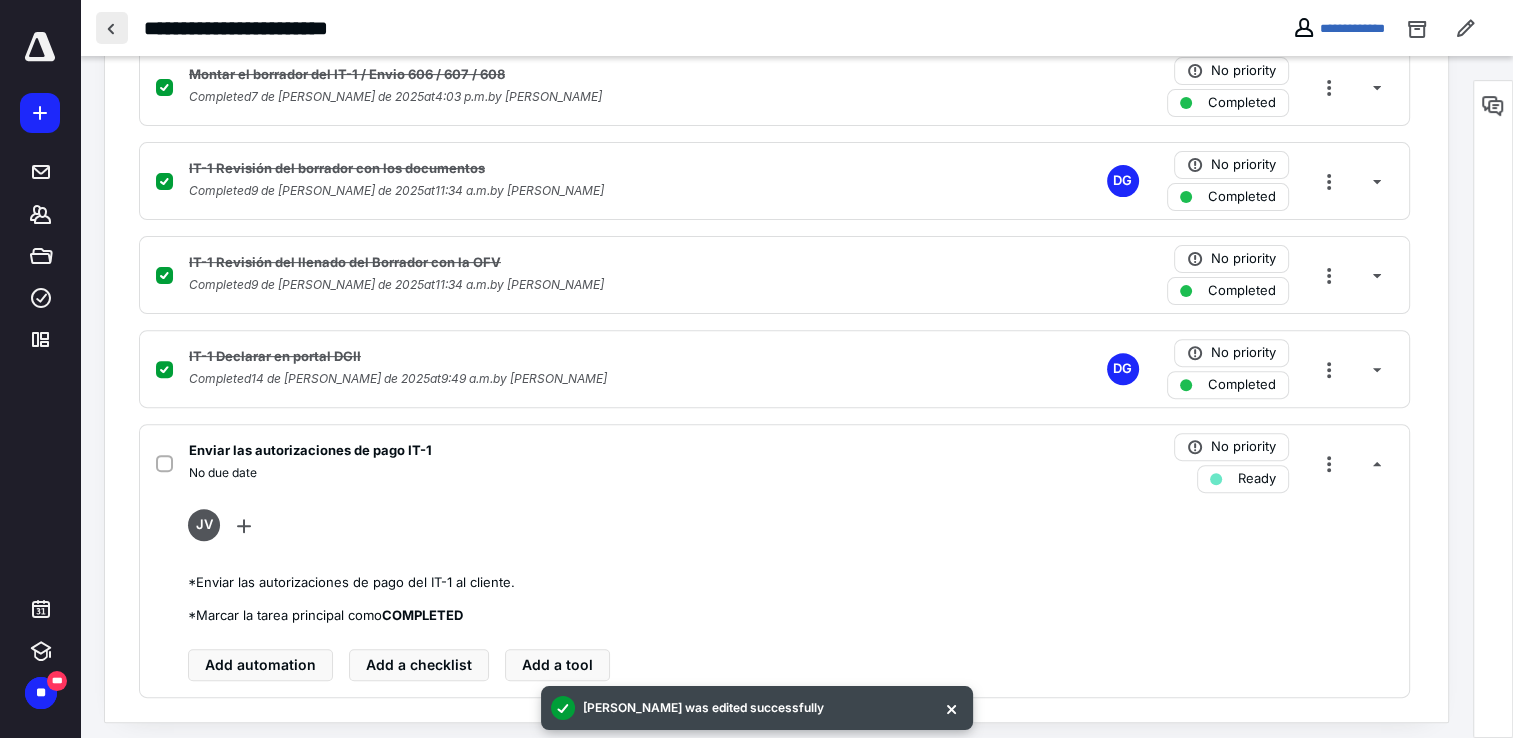 click at bounding box center (112, 28) 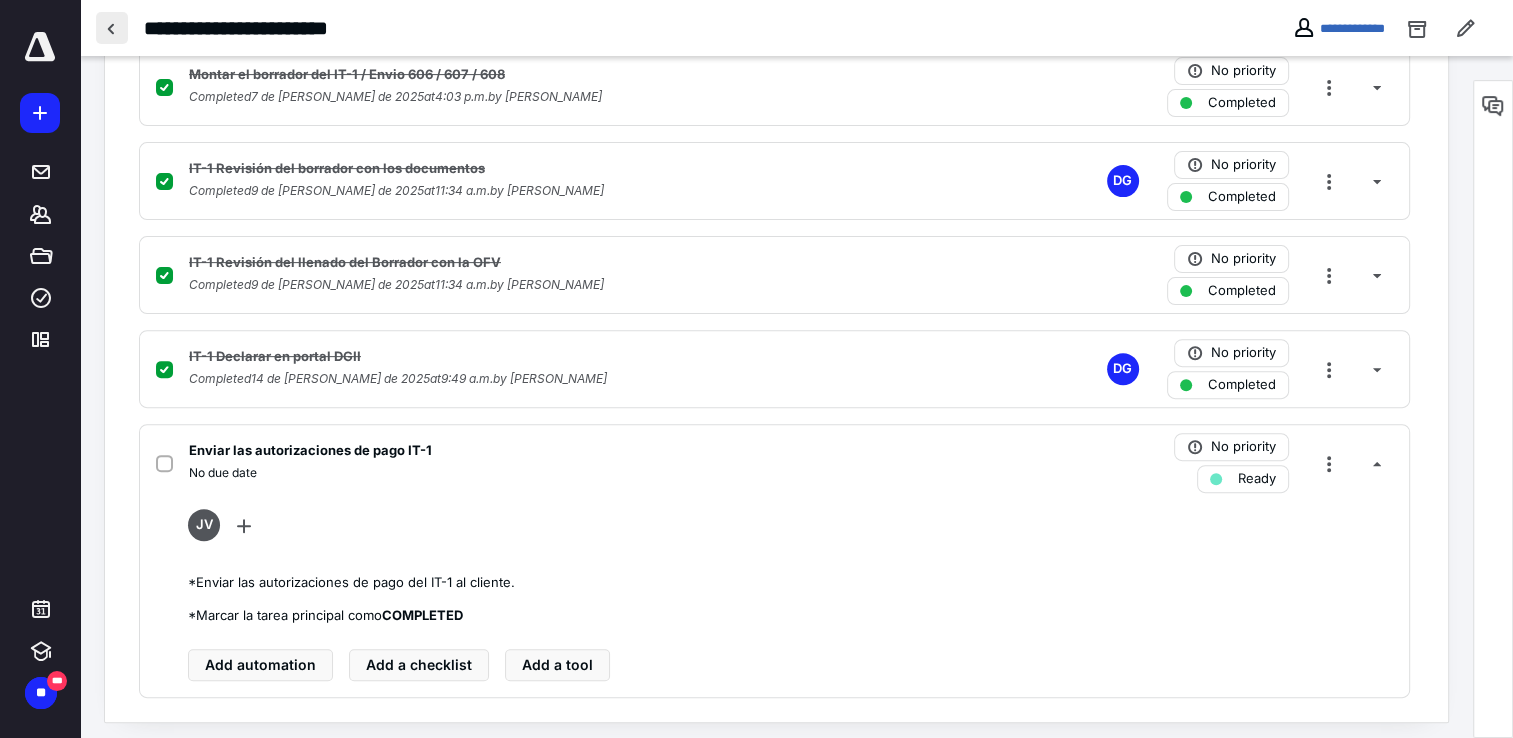scroll, scrollTop: 0, scrollLeft: 0, axis: both 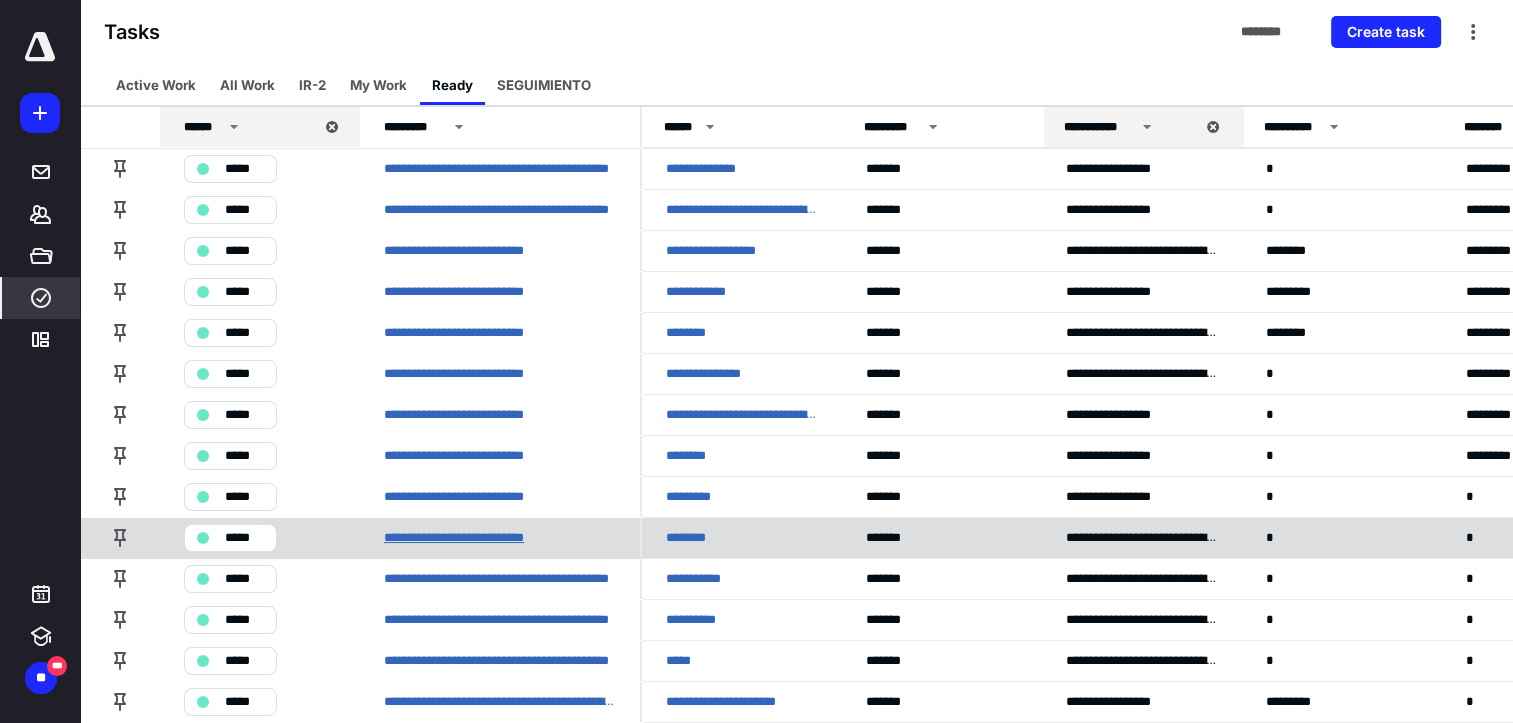 click on "**********" at bounding box center [467, 538] 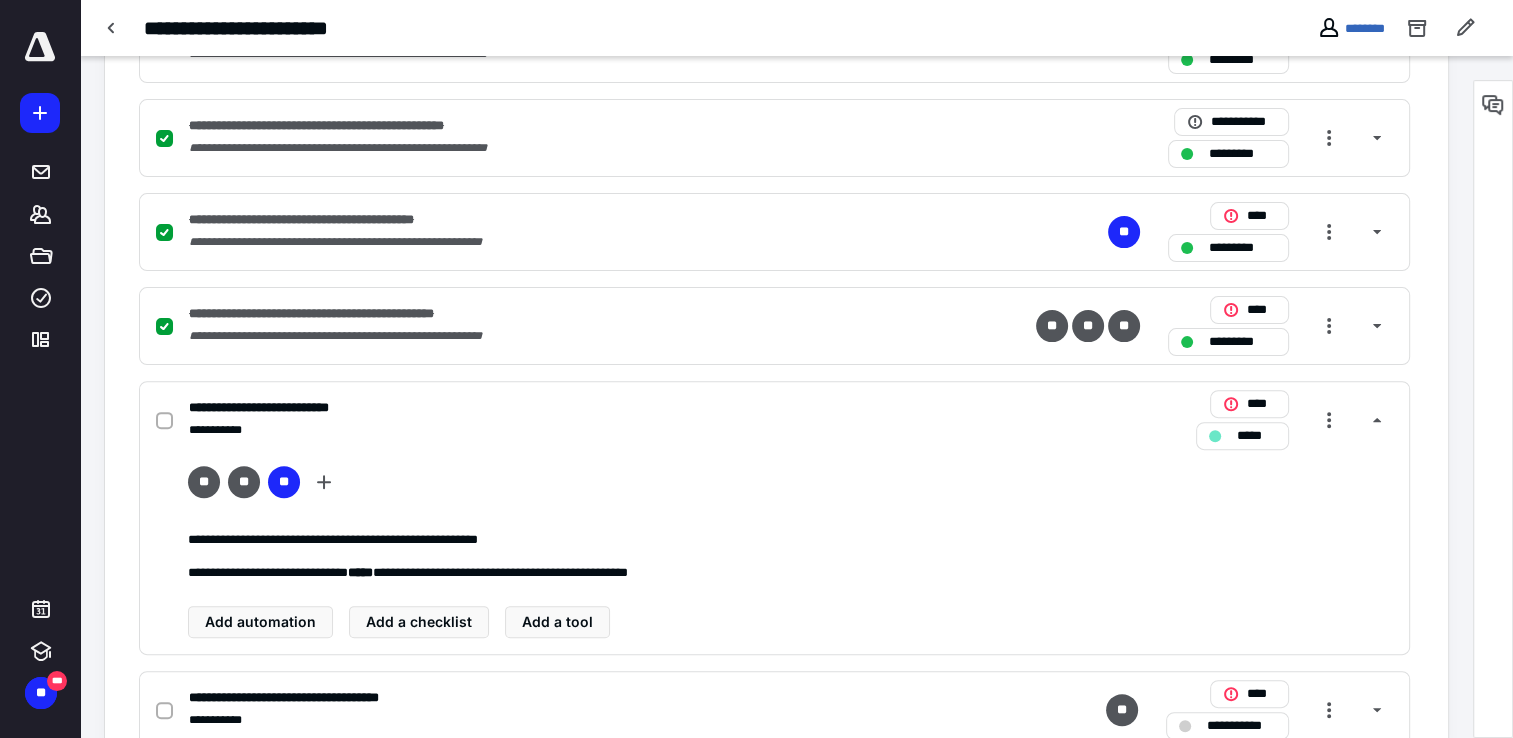 scroll, scrollTop: 632, scrollLeft: 0, axis: vertical 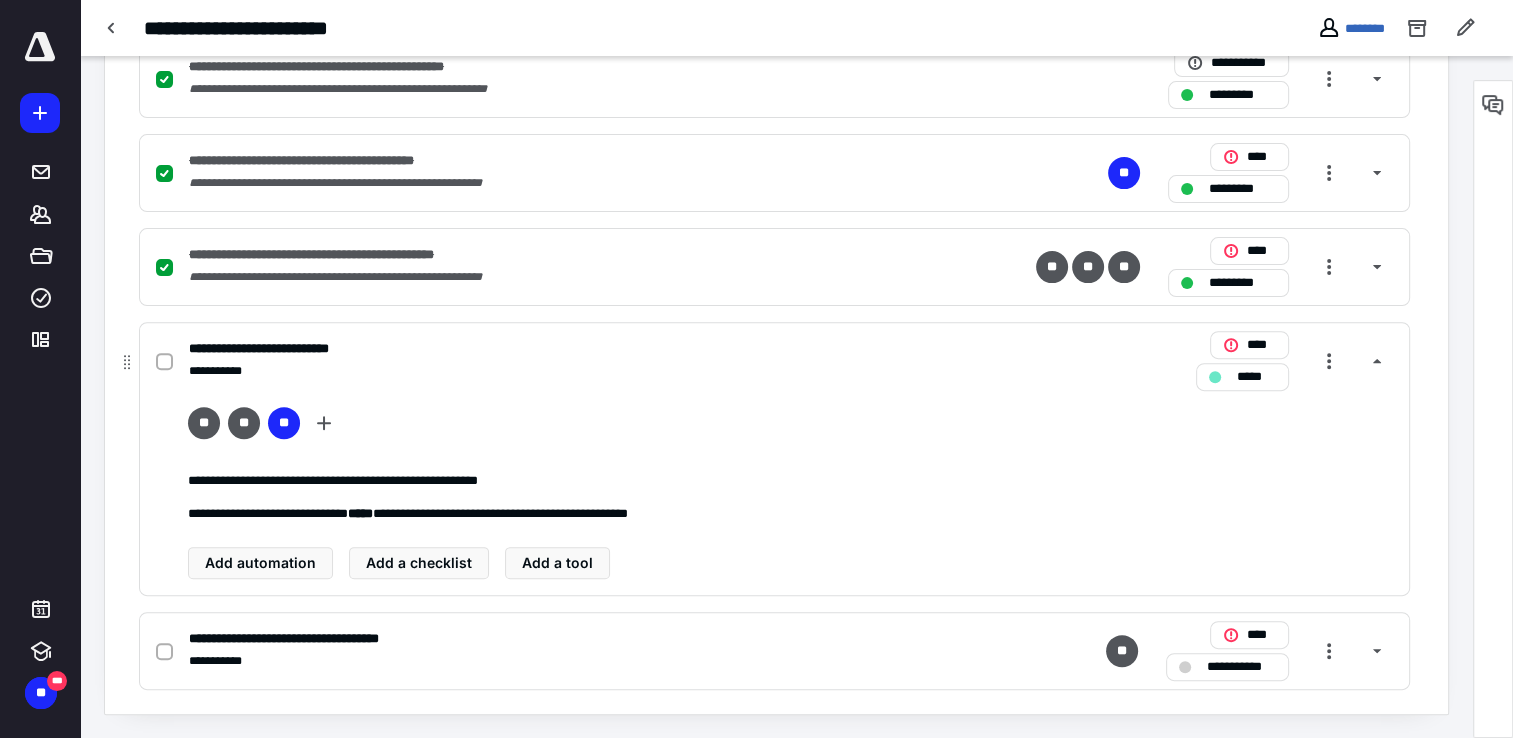 click 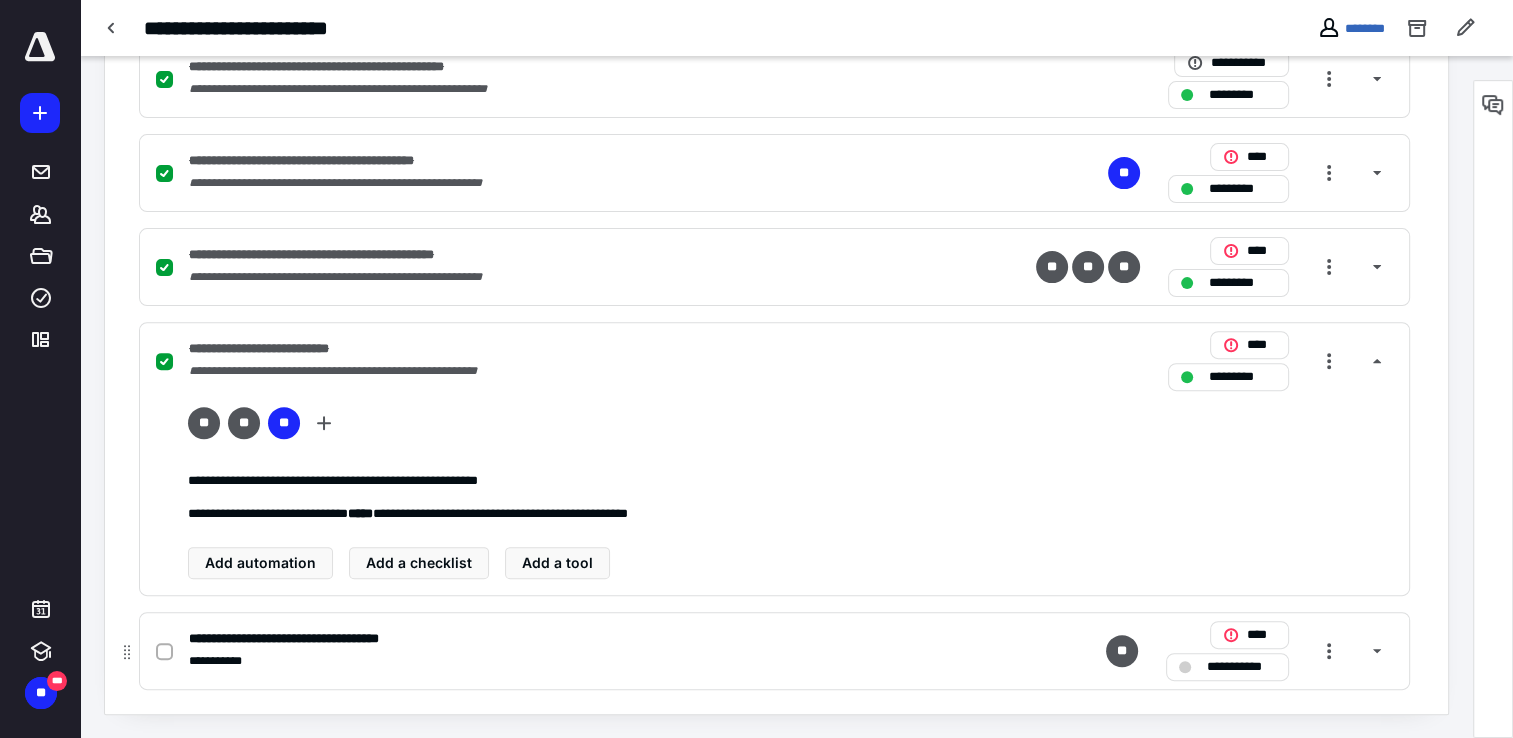click on "**********" at bounding box center [1241, 667] 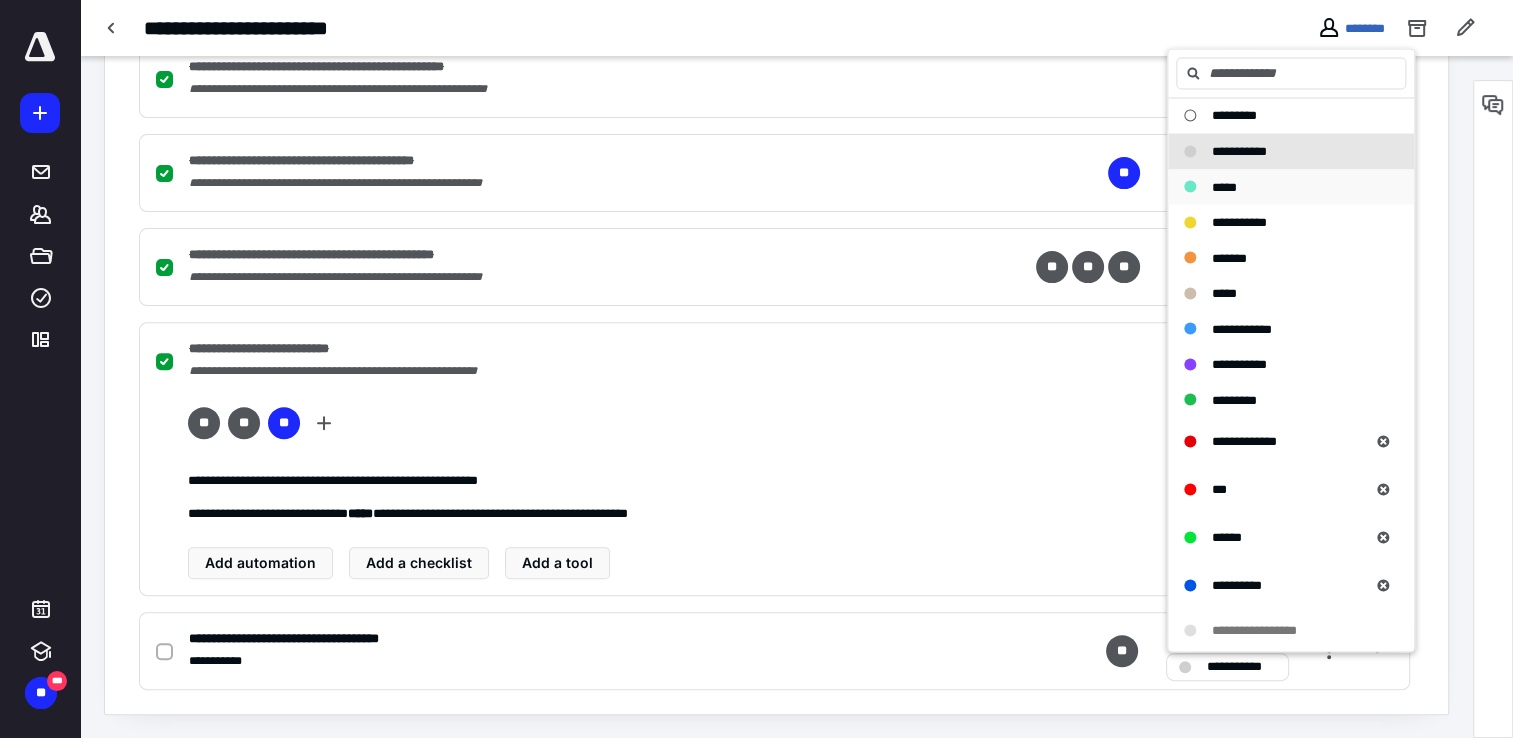 click on "*****" at bounding box center (1224, 186) 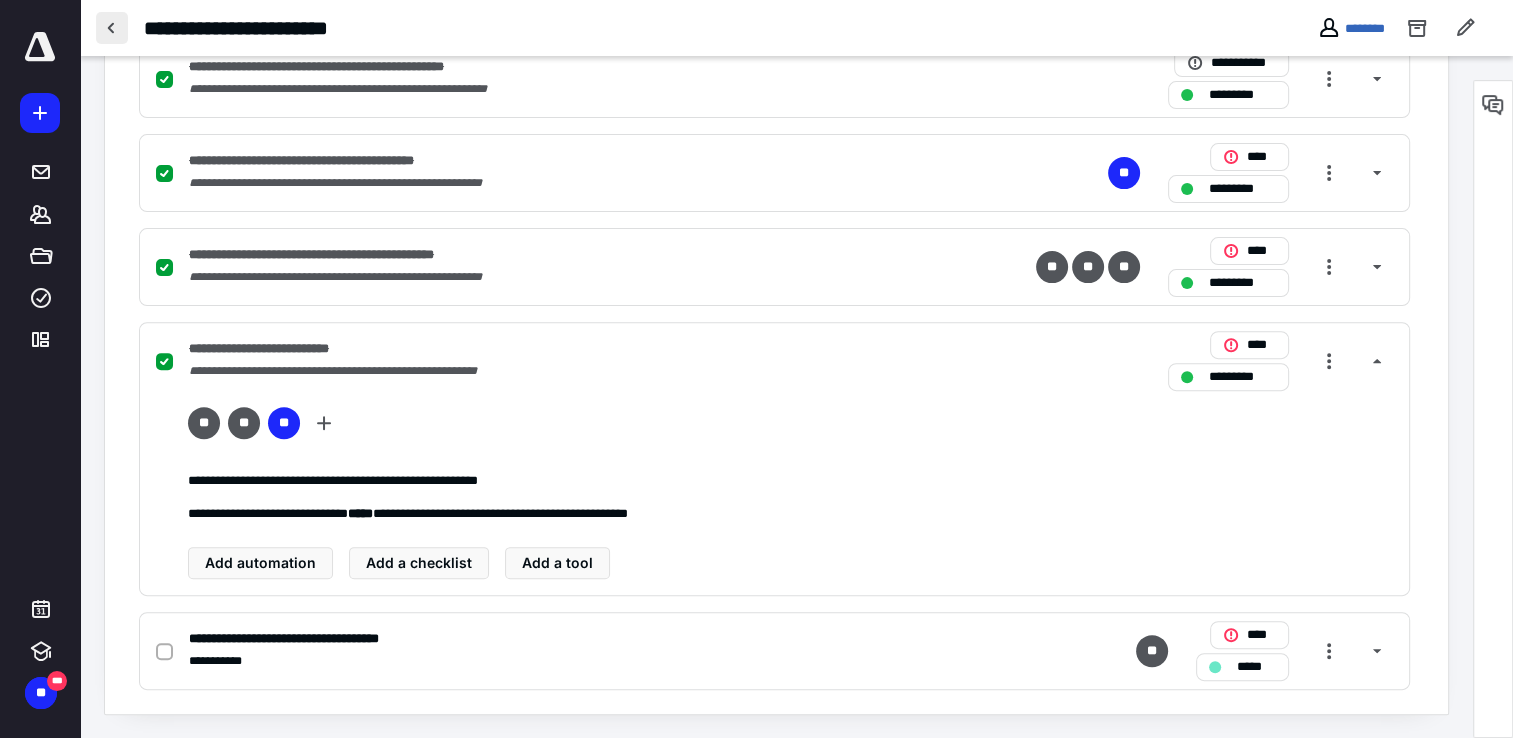 click at bounding box center [112, 28] 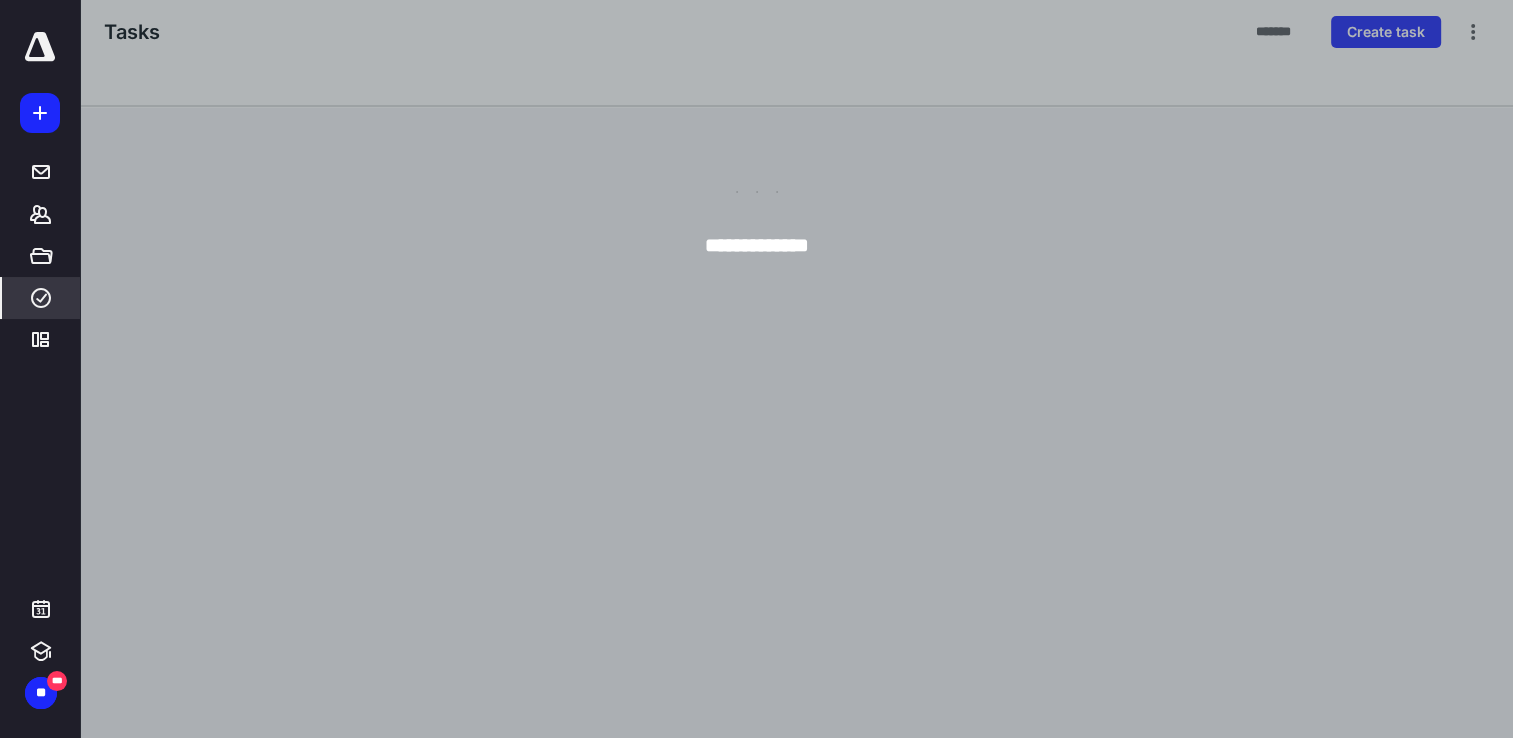 scroll, scrollTop: 0, scrollLeft: 0, axis: both 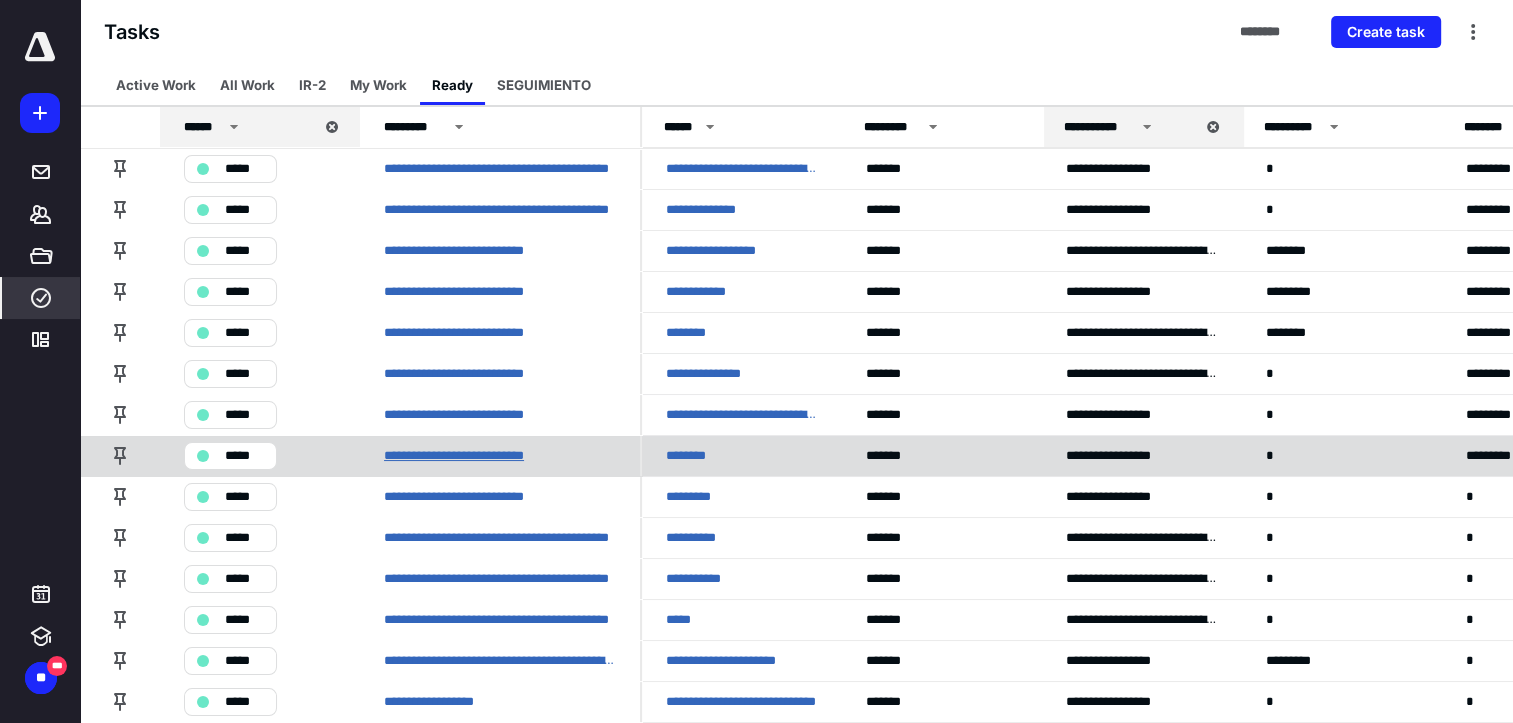 click on "**********" at bounding box center [467, 456] 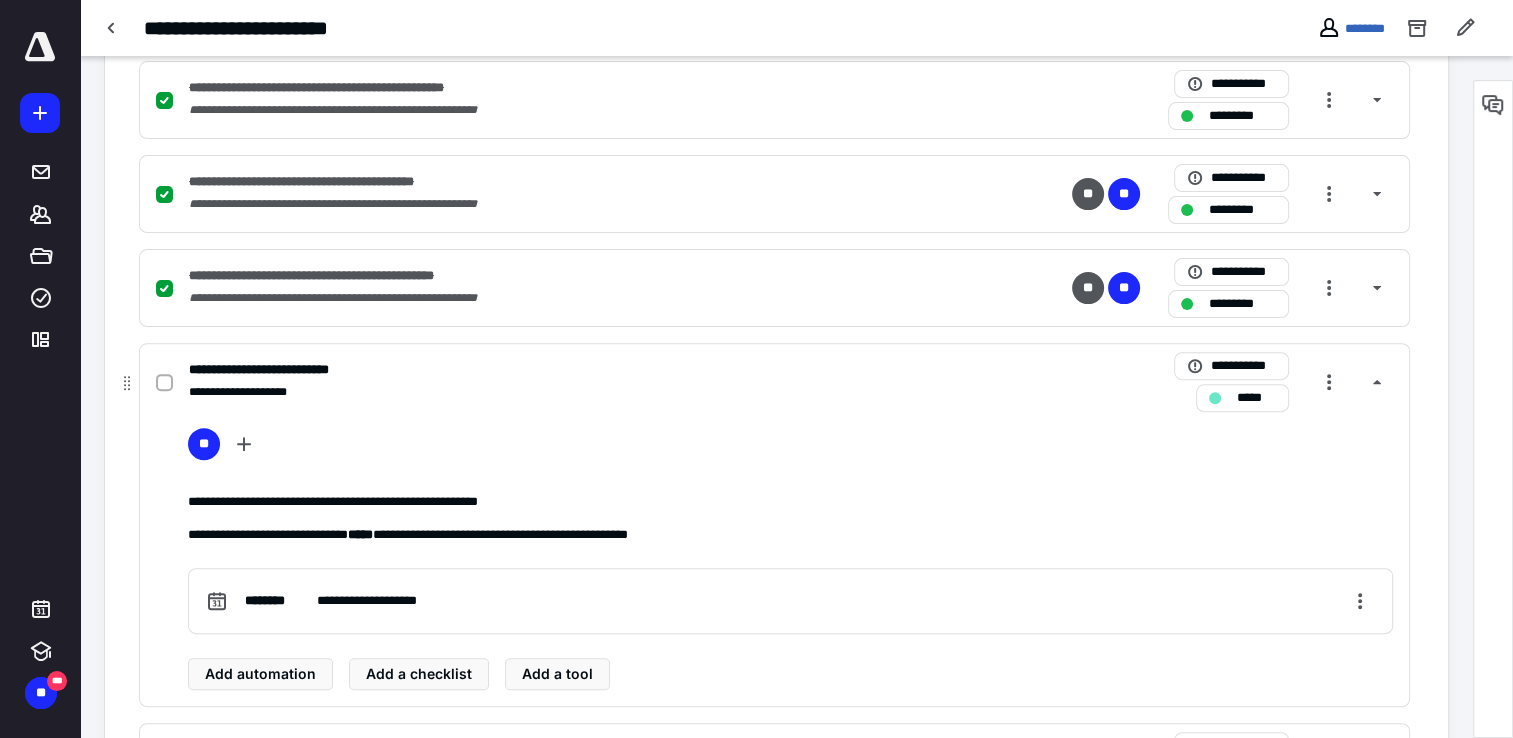 scroll, scrollTop: 721, scrollLeft: 0, axis: vertical 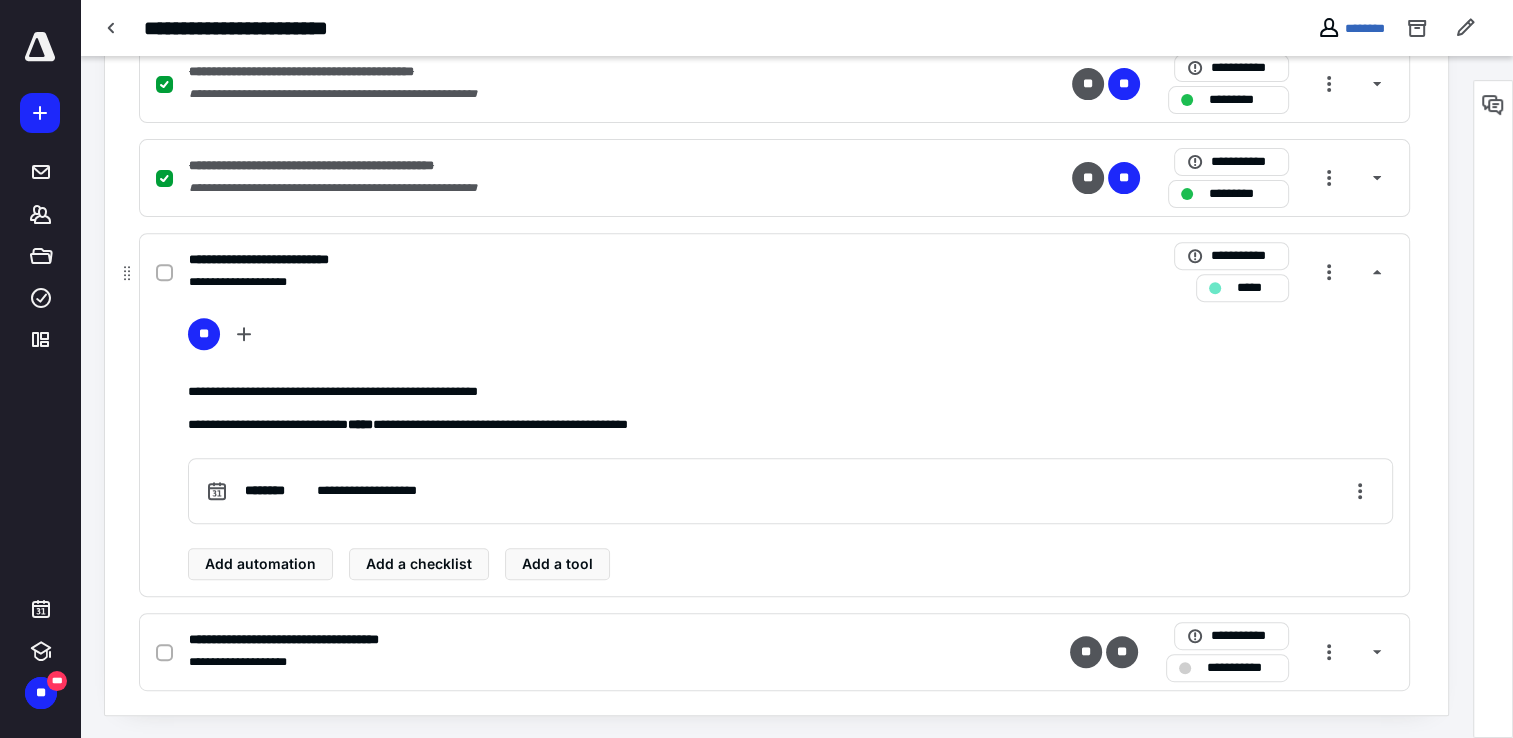 click at bounding box center (164, 273) 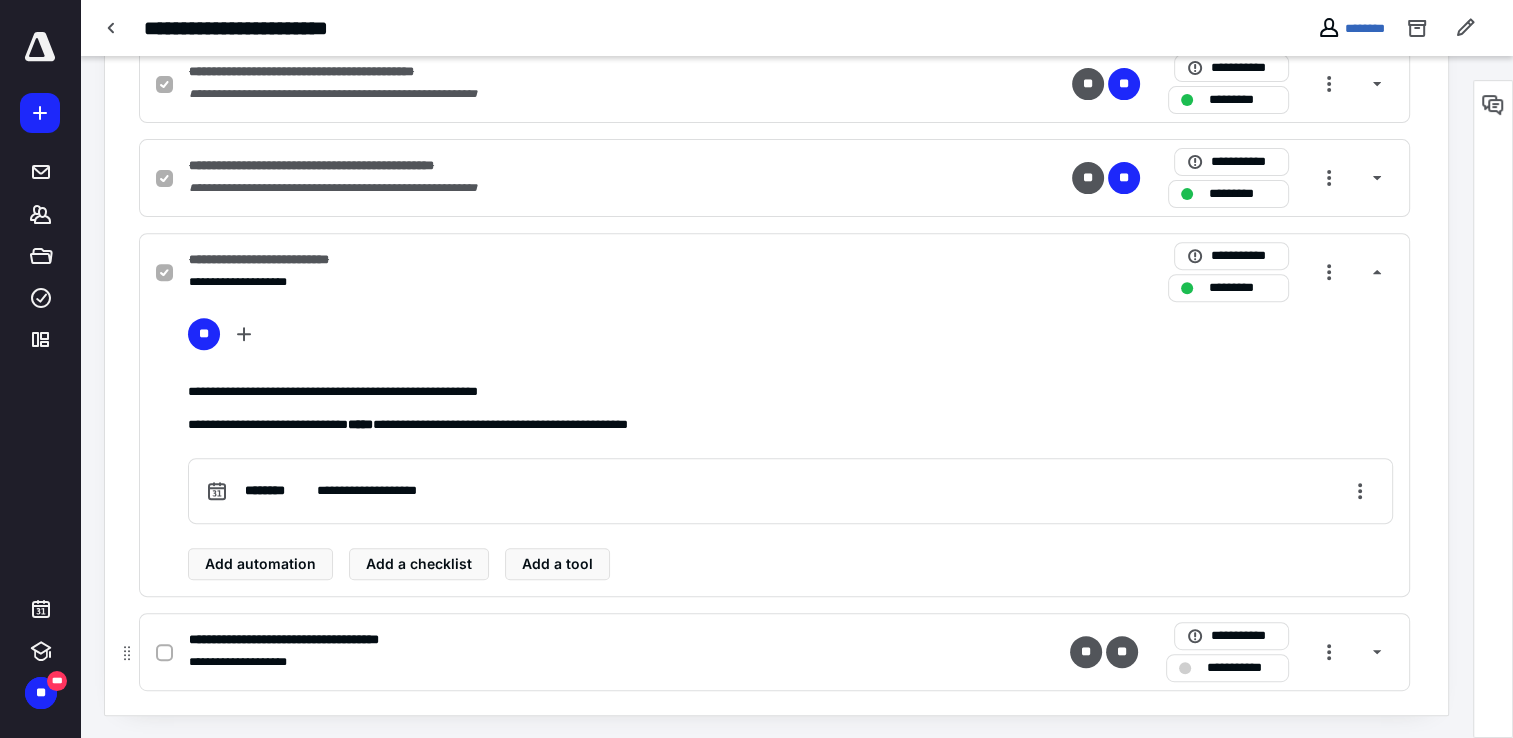 click on "**********" at bounding box center [1241, 668] 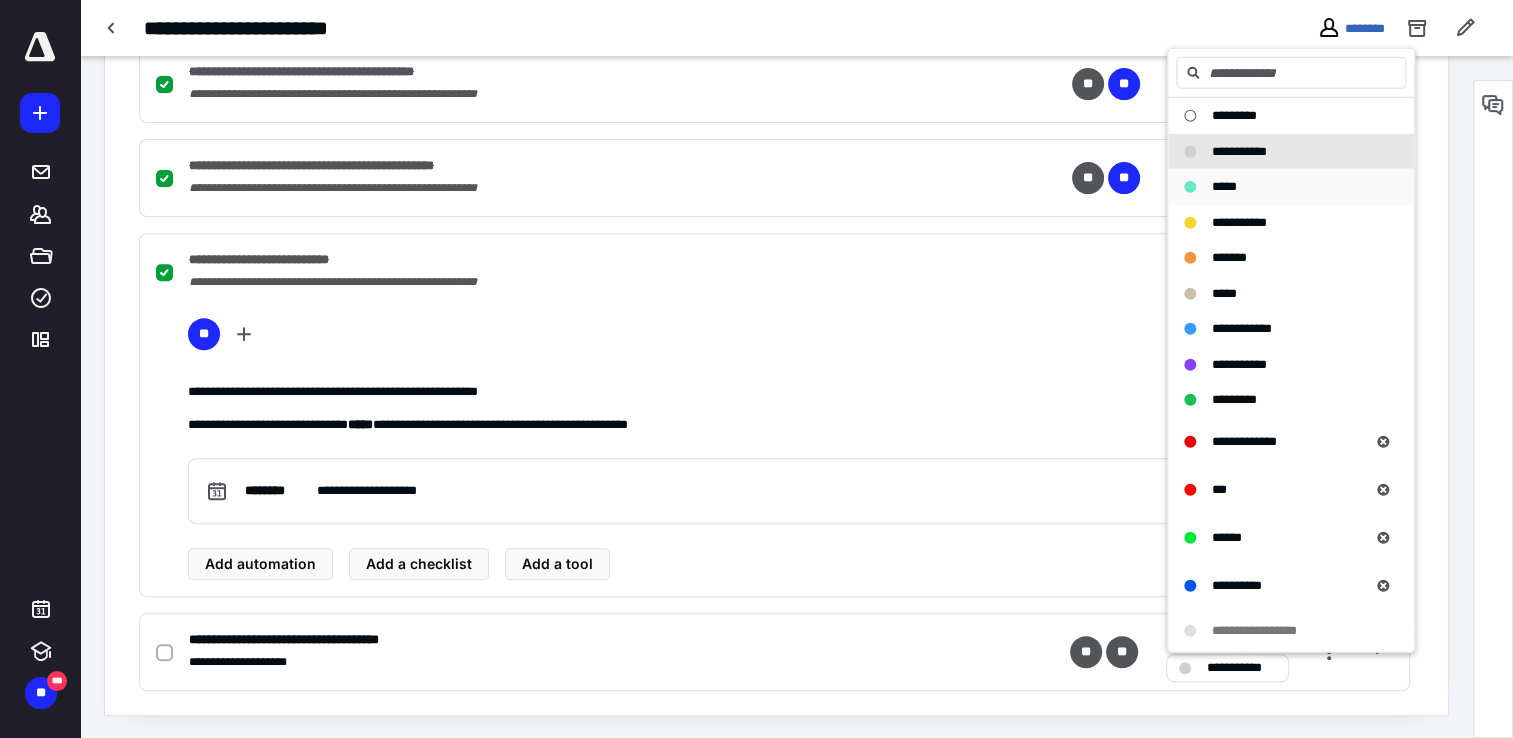 click on "*****" at bounding box center (1224, 186) 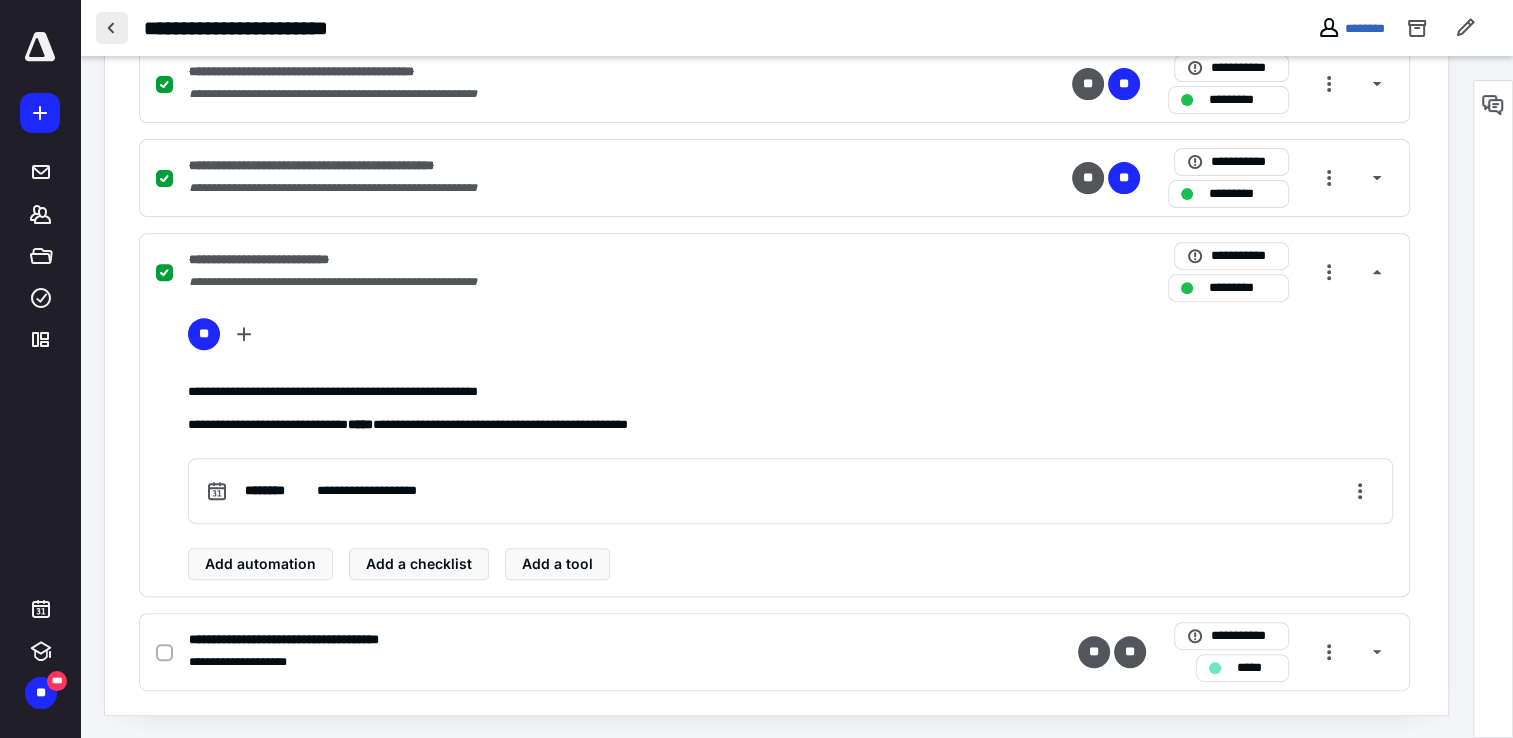 click at bounding box center [112, 28] 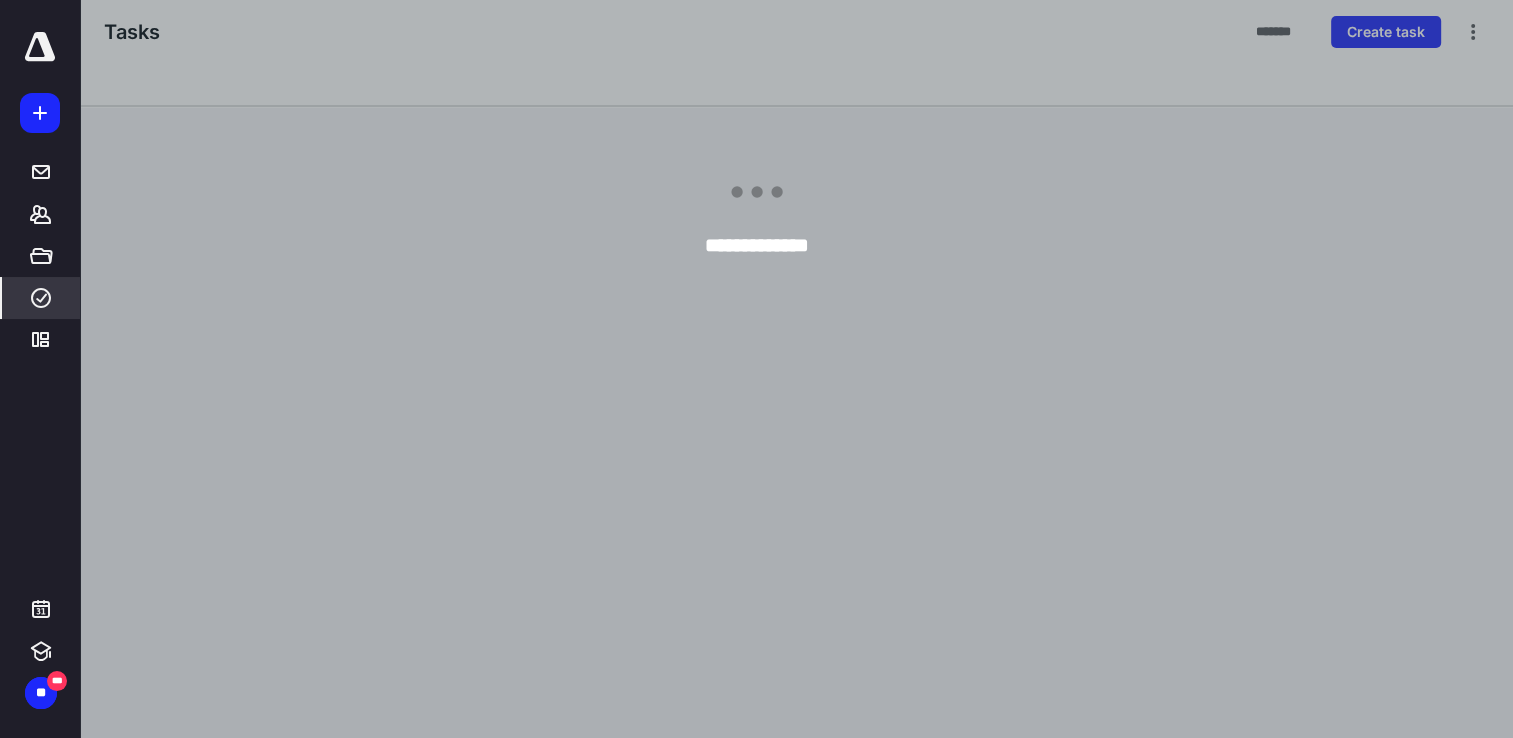 scroll, scrollTop: 0, scrollLeft: 0, axis: both 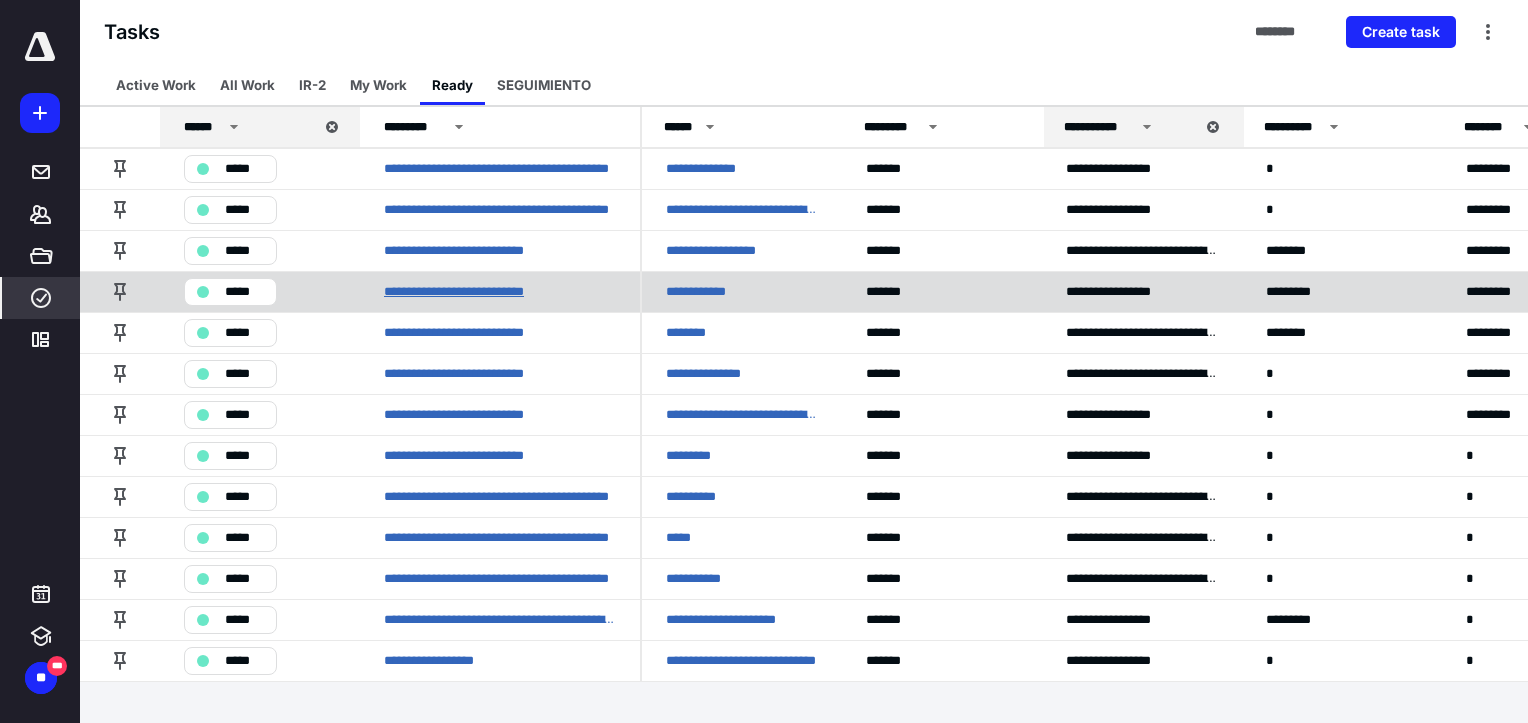 click on "**********" at bounding box center (467, 292) 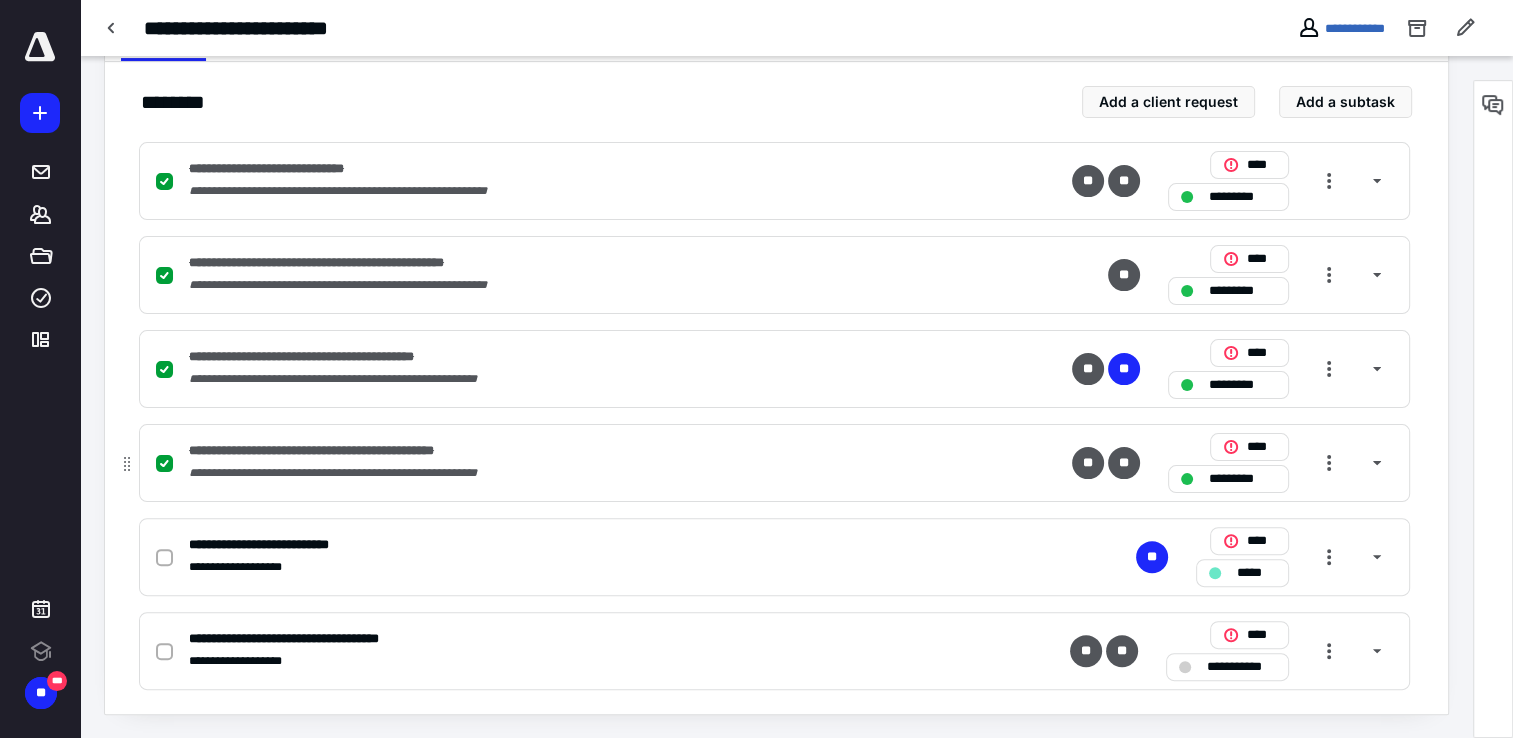 scroll, scrollTop: 0, scrollLeft: 0, axis: both 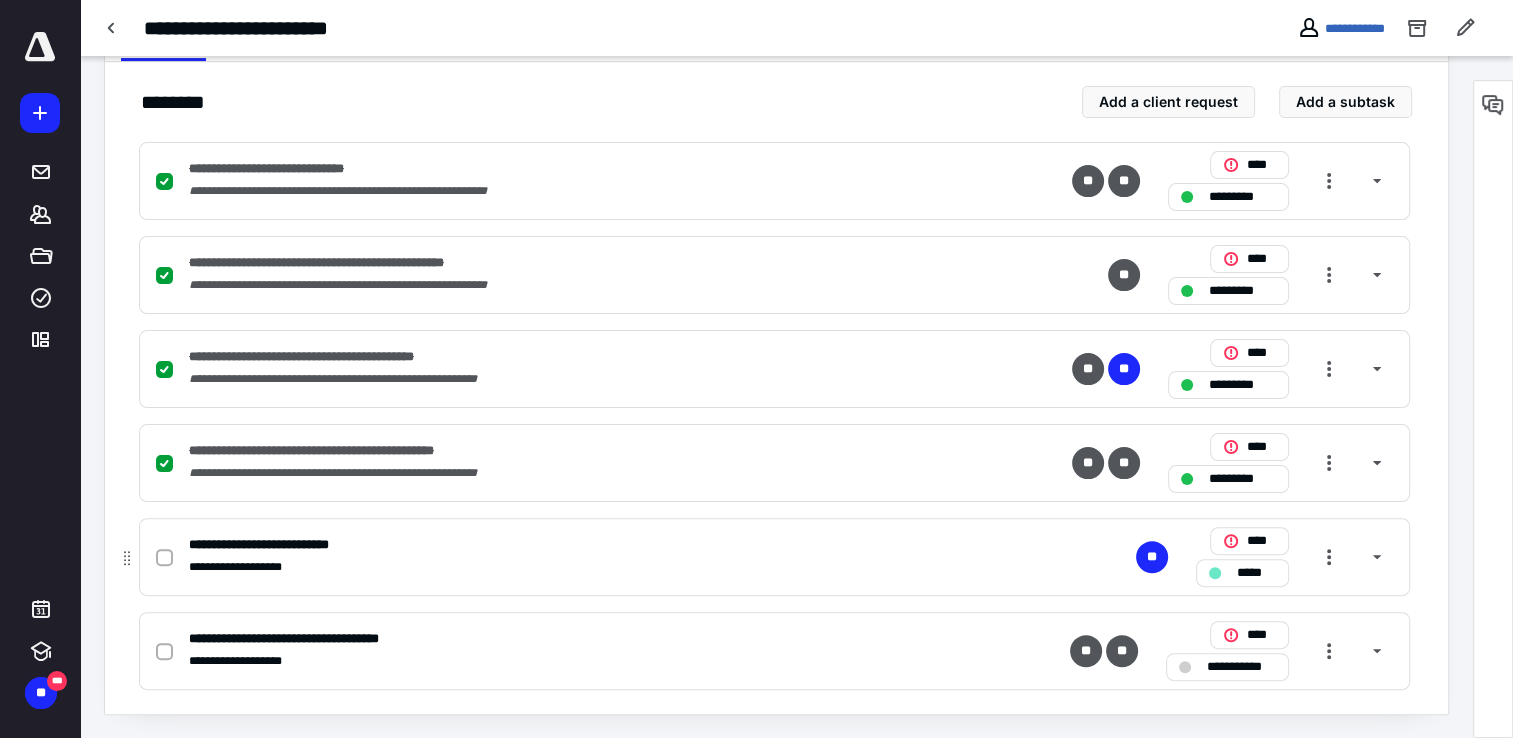 click 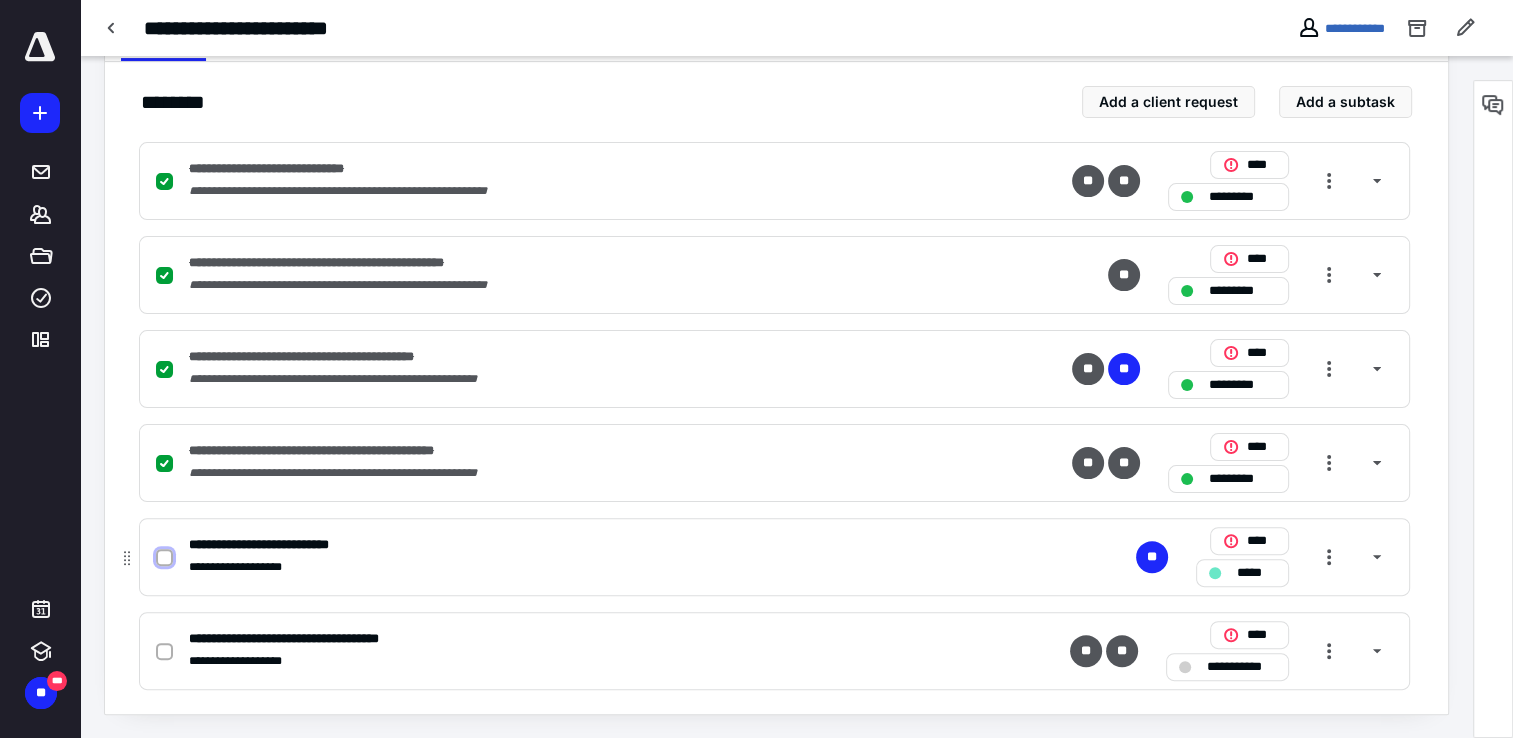 click at bounding box center [164, 558] 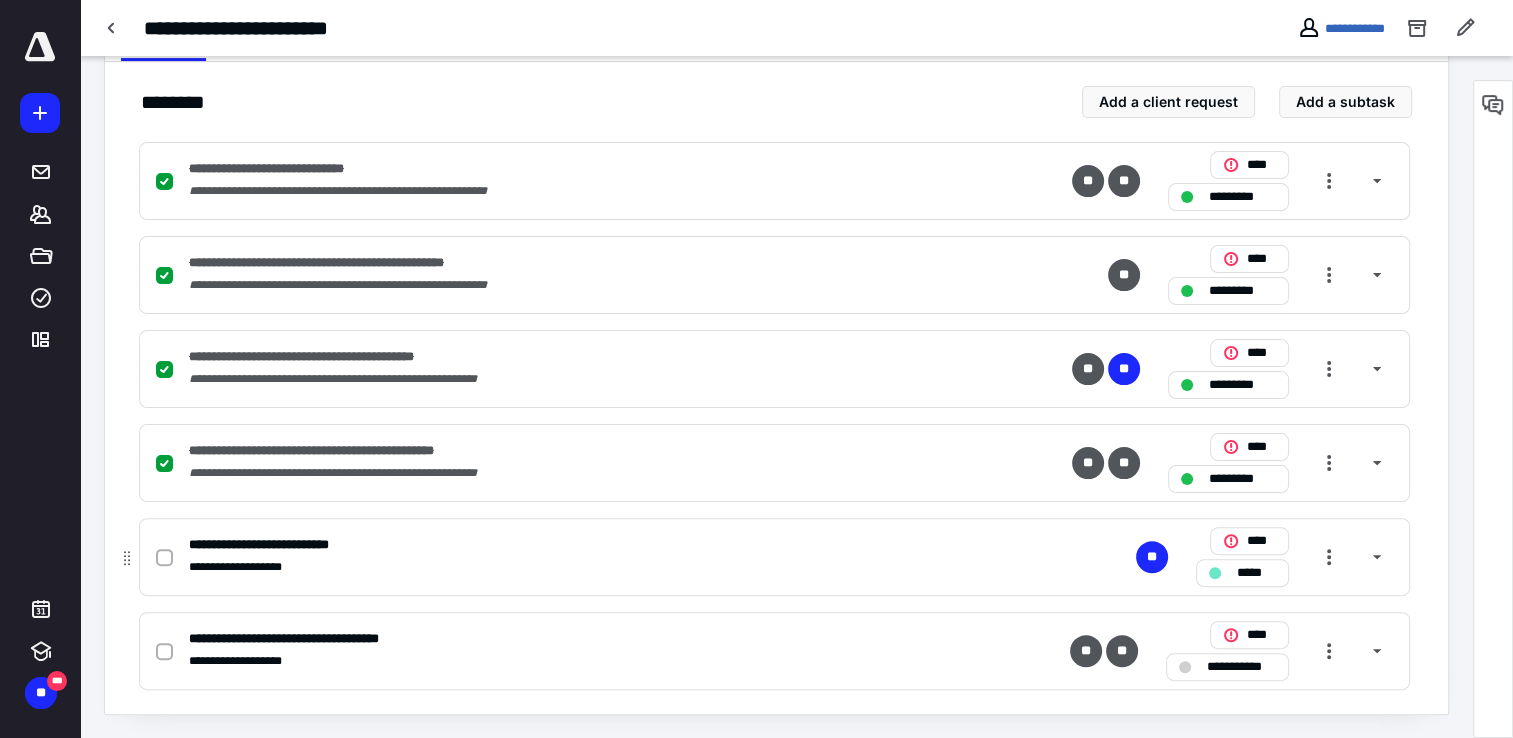 checkbox on "true" 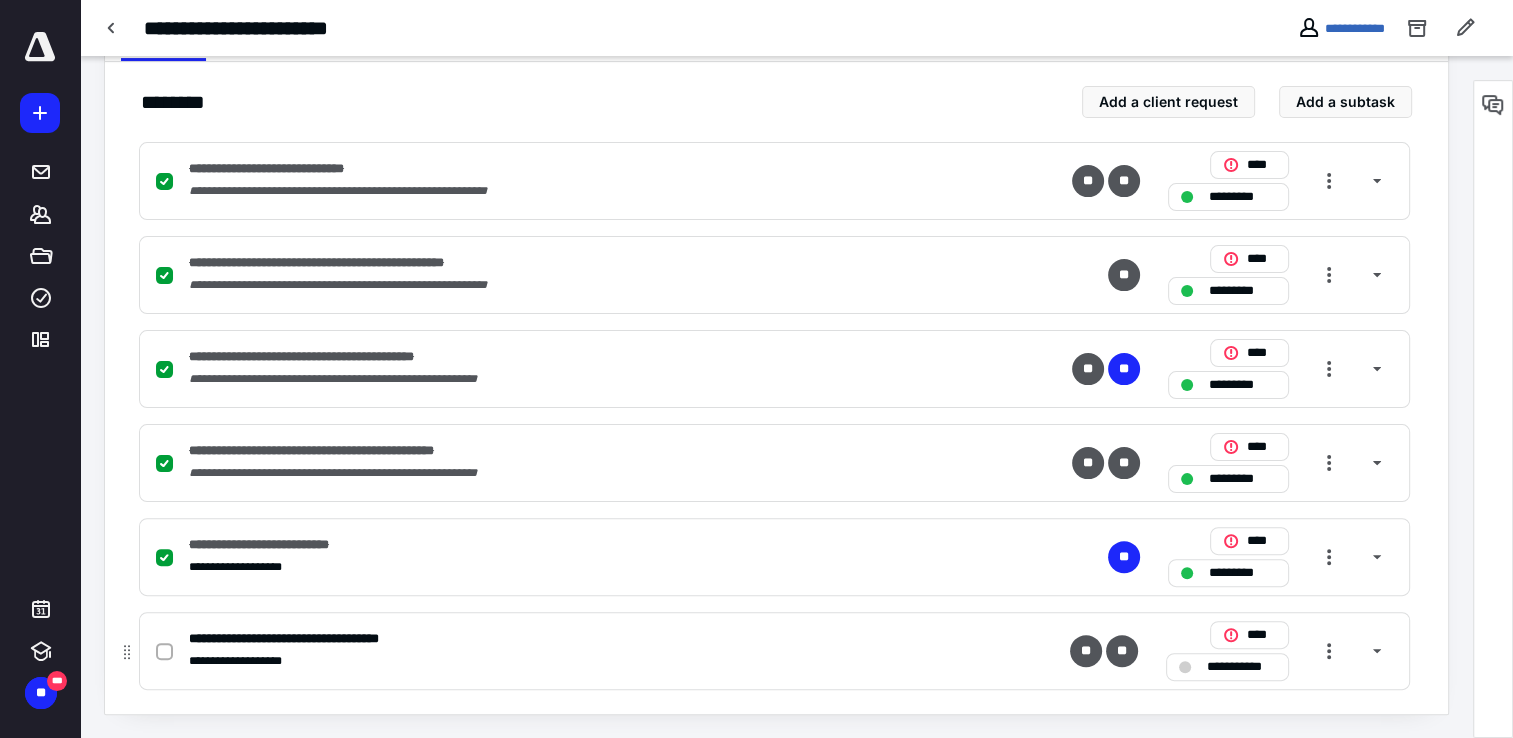 click on "**********" at bounding box center [1241, 667] 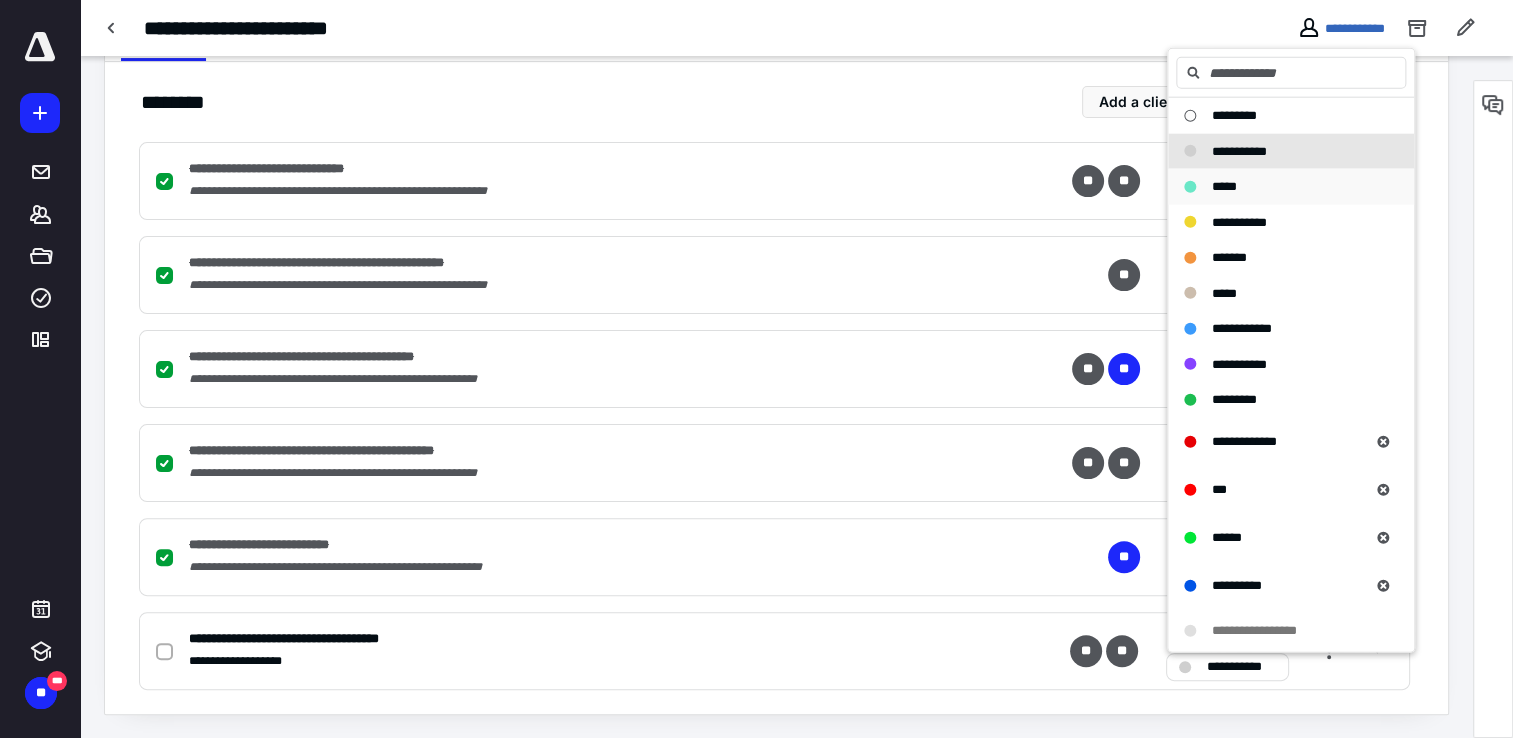 click on "*****" at bounding box center (1279, 187) 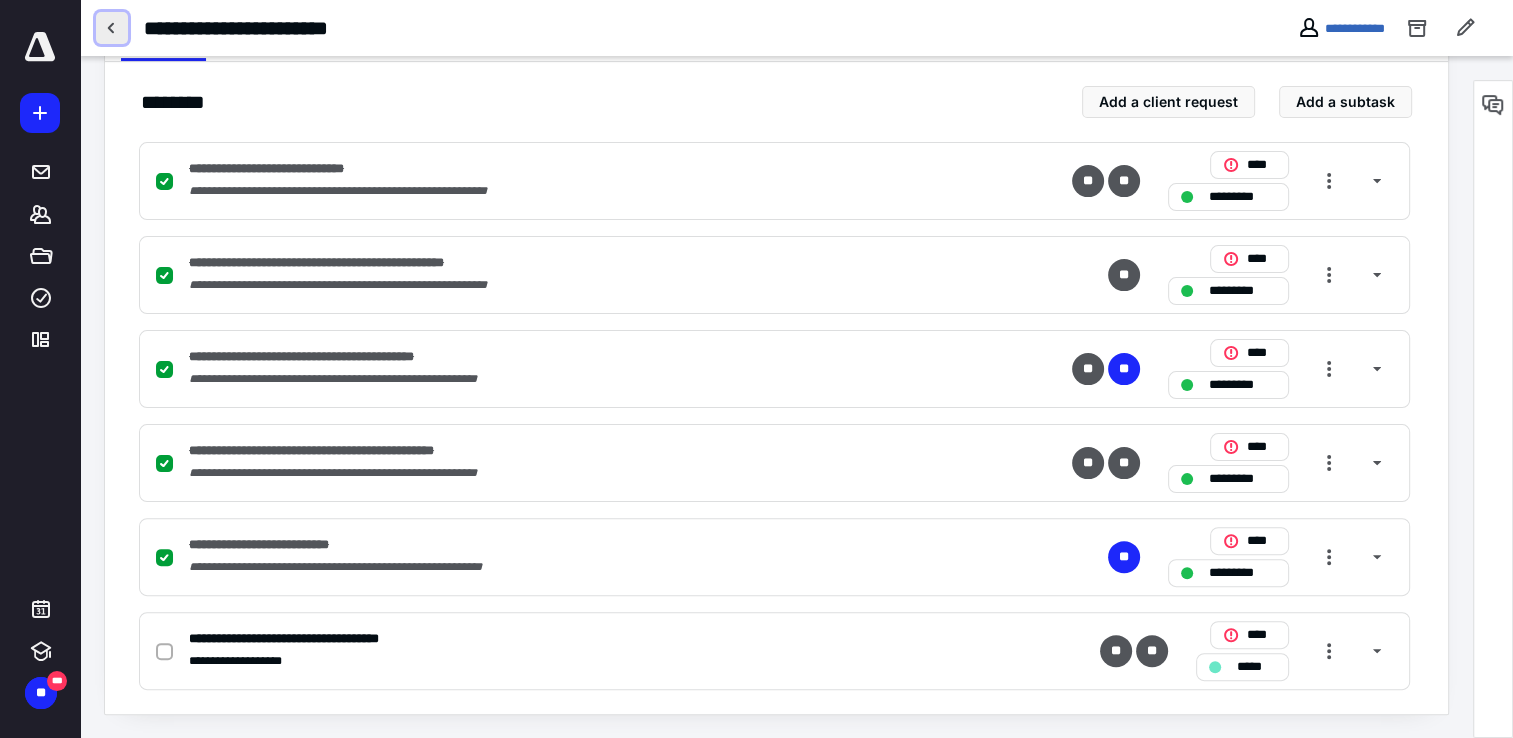 click at bounding box center (112, 28) 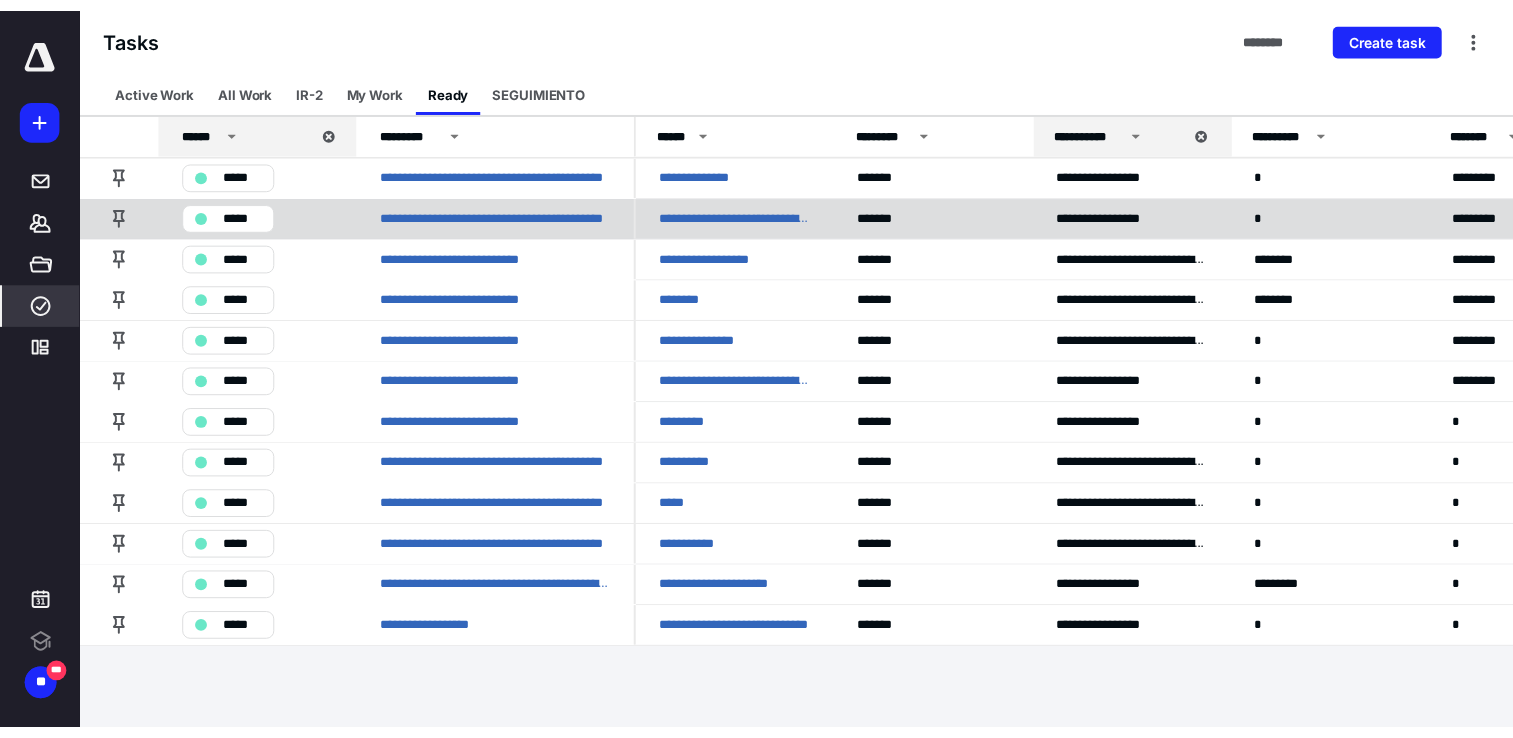 scroll, scrollTop: 0, scrollLeft: 0, axis: both 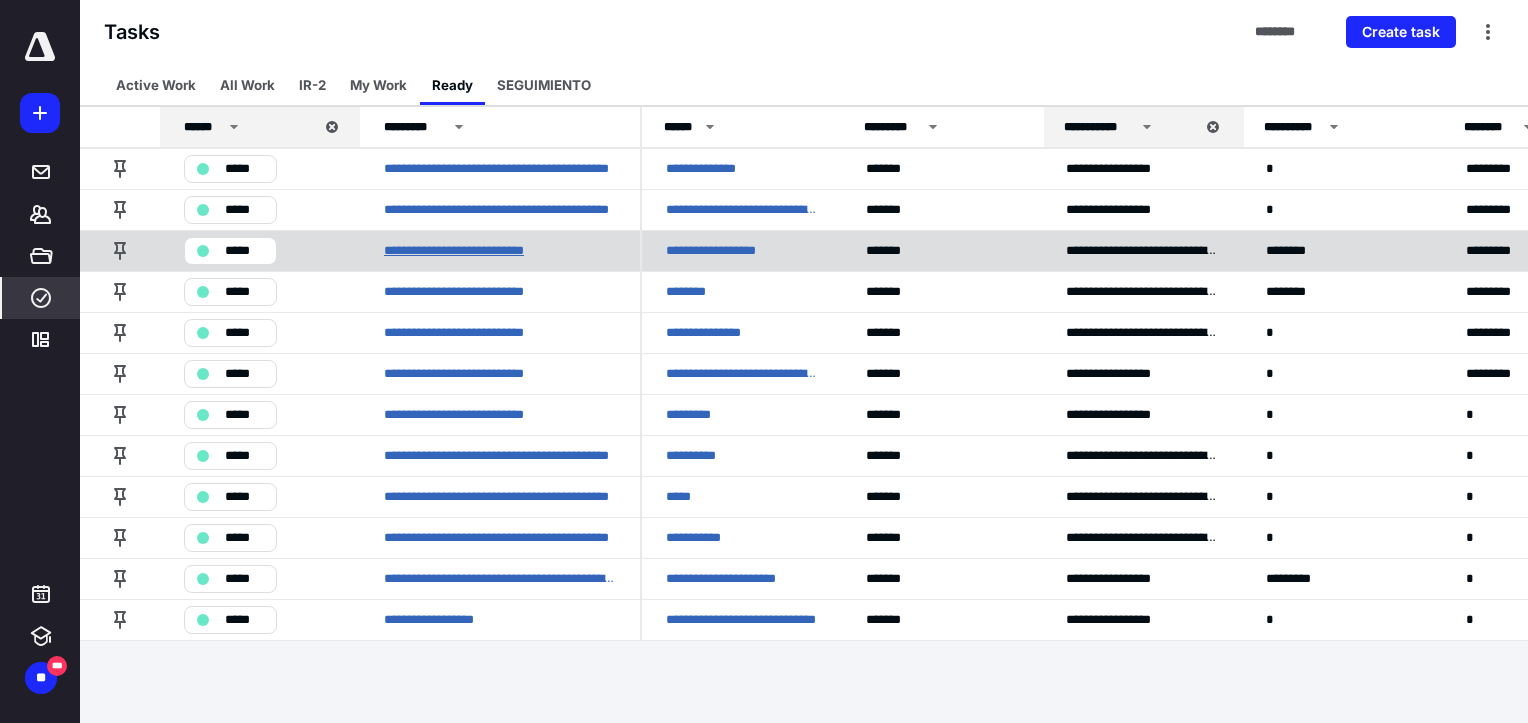 click on "**********" at bounding box center (467, 251) 